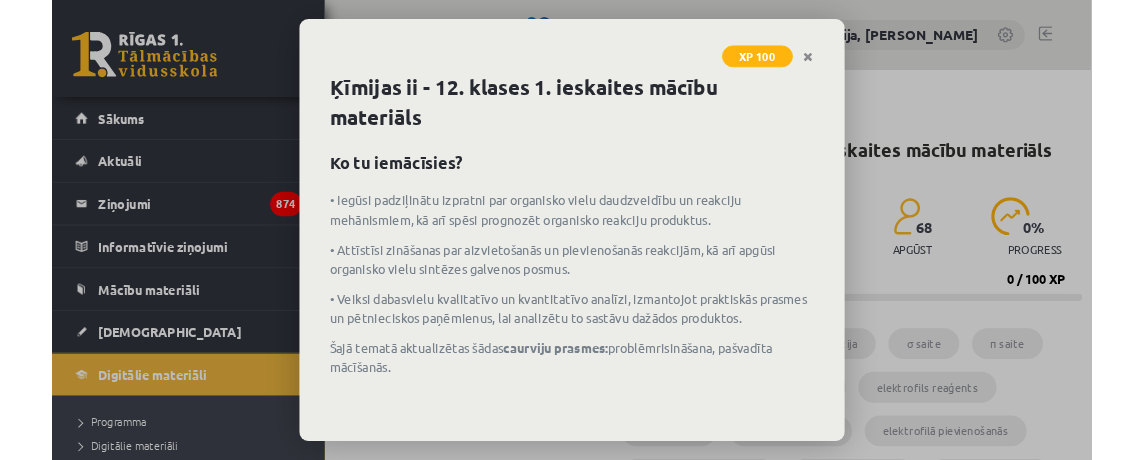 scroll, scrollTop: 684, scrollLeft: 0, axis: vertical 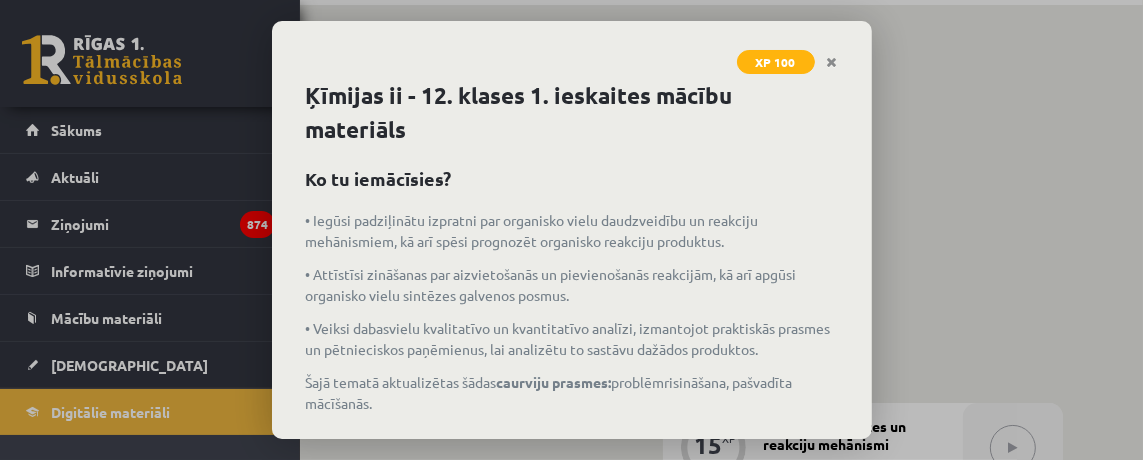 click 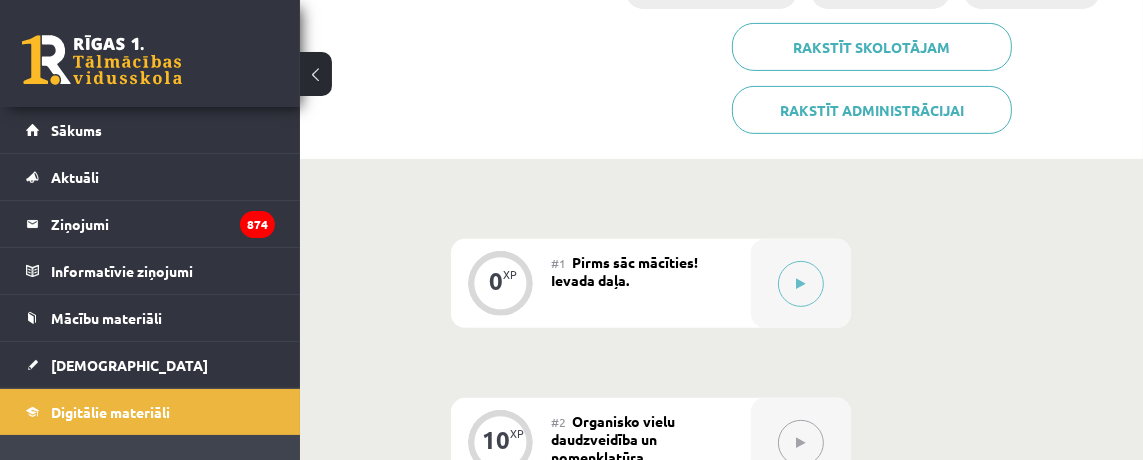scroll, scrollTop: 540, scrollLeft: 0, axis: vertical 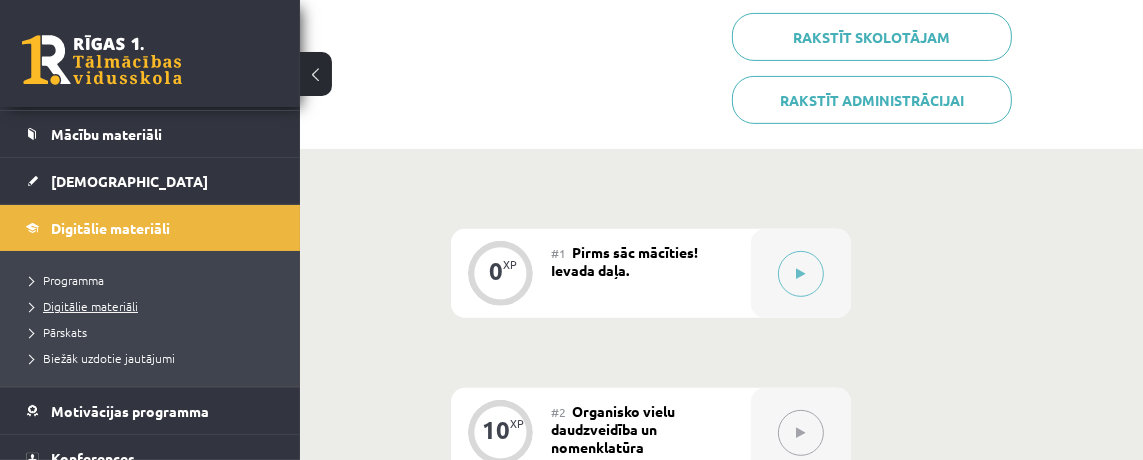 click on "Digitālie materiāli" at bounding box center [84, 306] 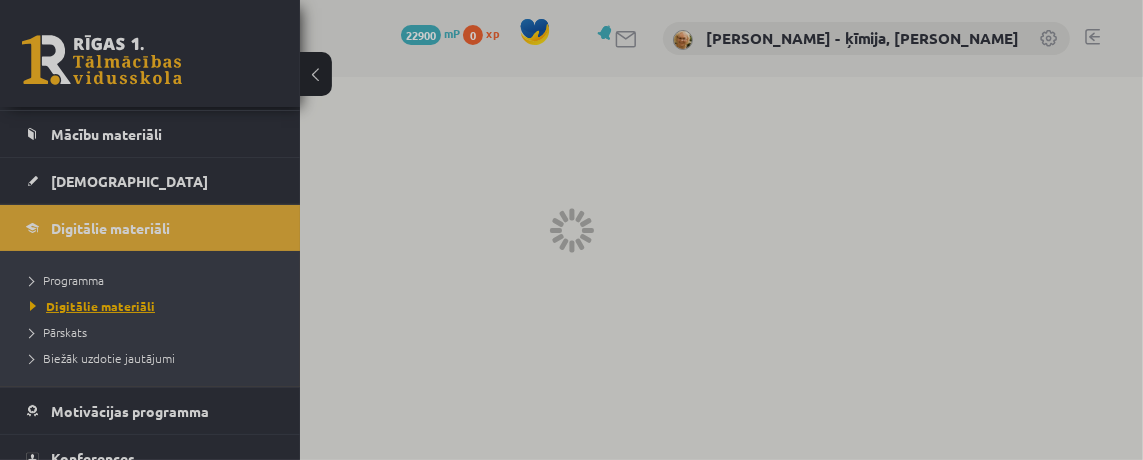 scroll, scrollTop: 0, scrollLeft: 0, axis: both 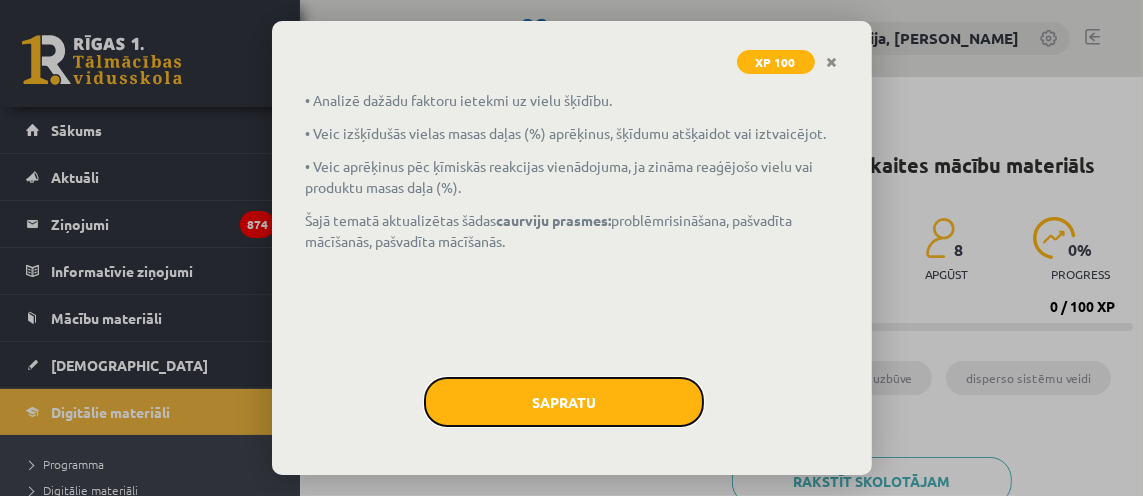 click on "Sapratu" 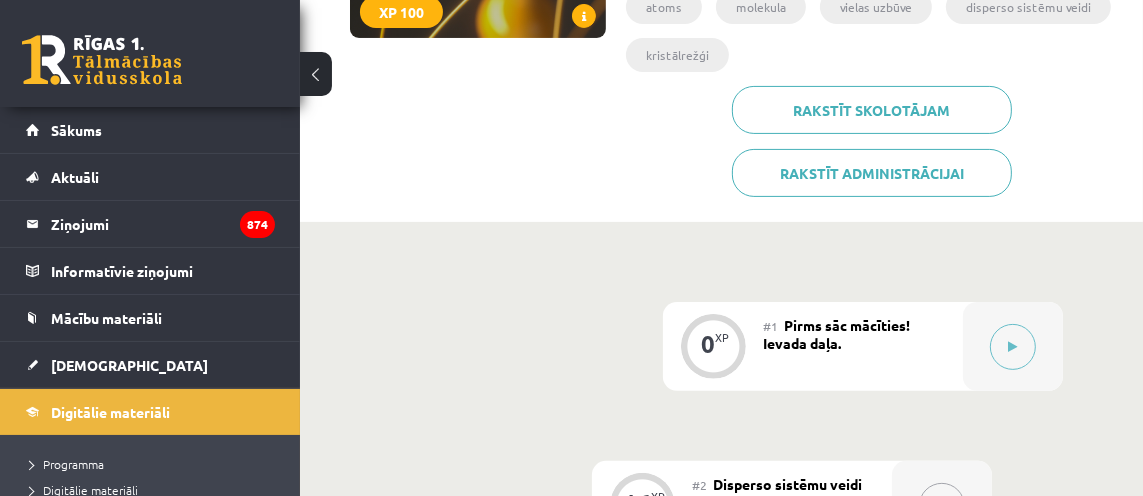 scroll, scrollTop: 378, scrollLeft: 0, axis: vertical 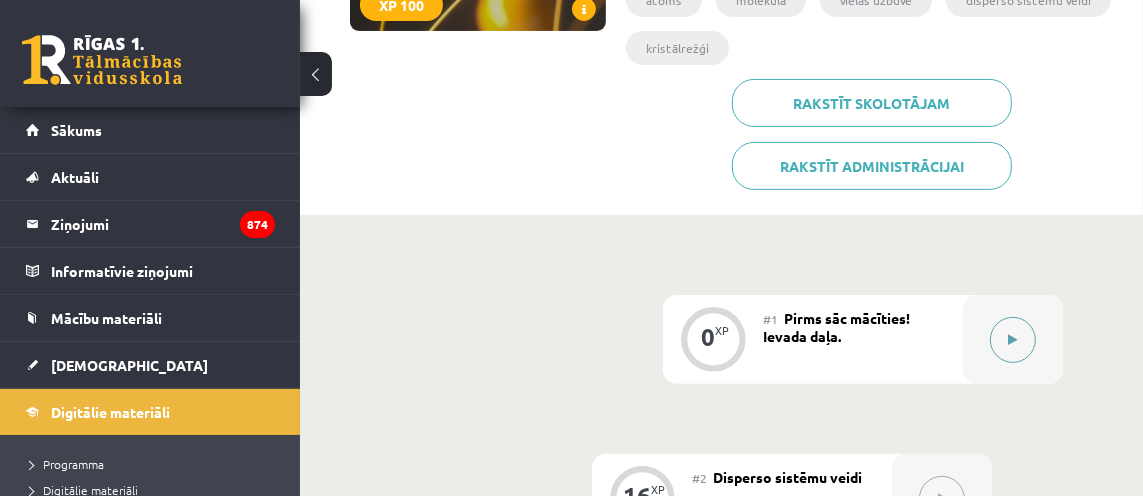 drag, startPoint x: 0, startPoint y: 0, endPoint x: 1011, endPoint y: 337, distance: 1065.6876 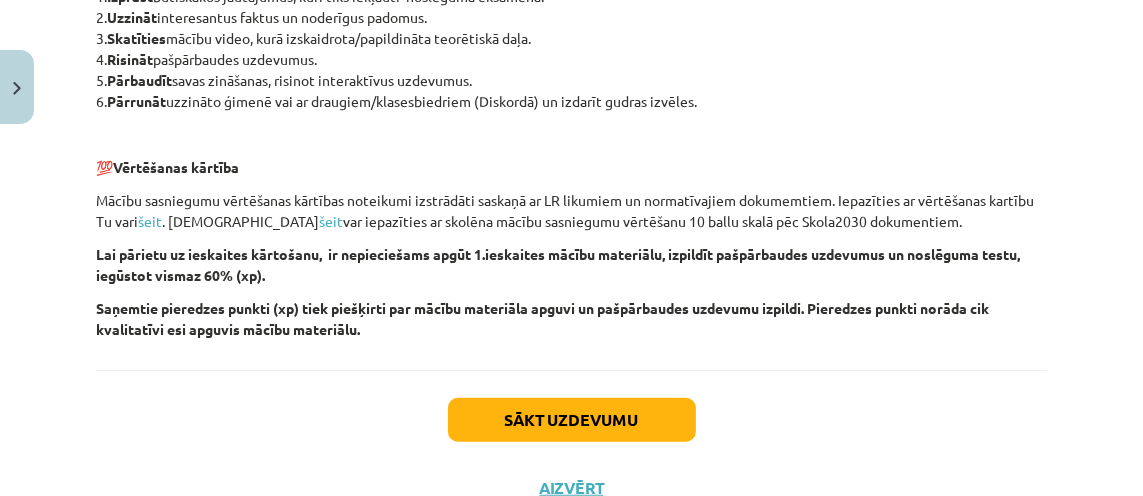 scroll, scrollTop: 1131, scrollLeft: 0, axis: vertical 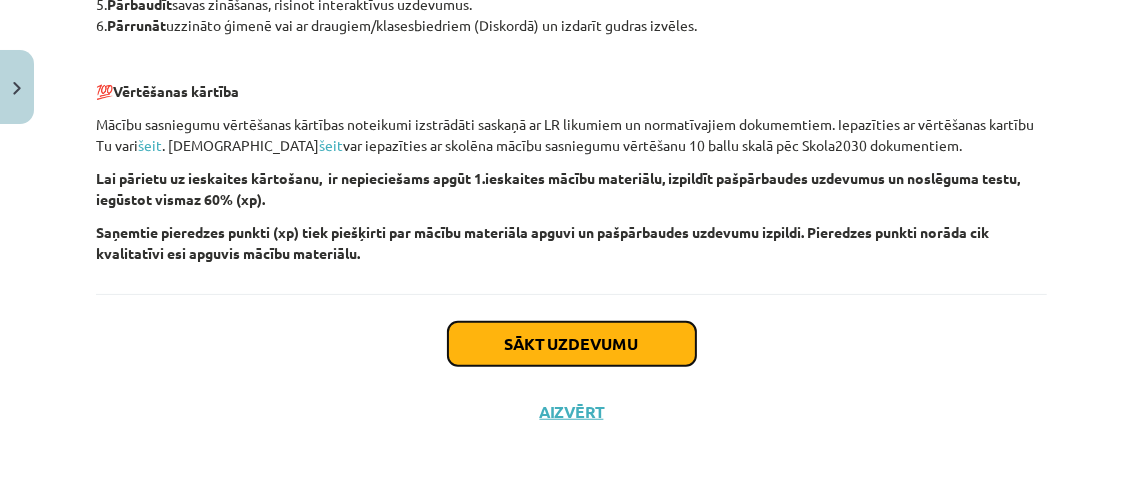 click on "Sākt uzdevumu" 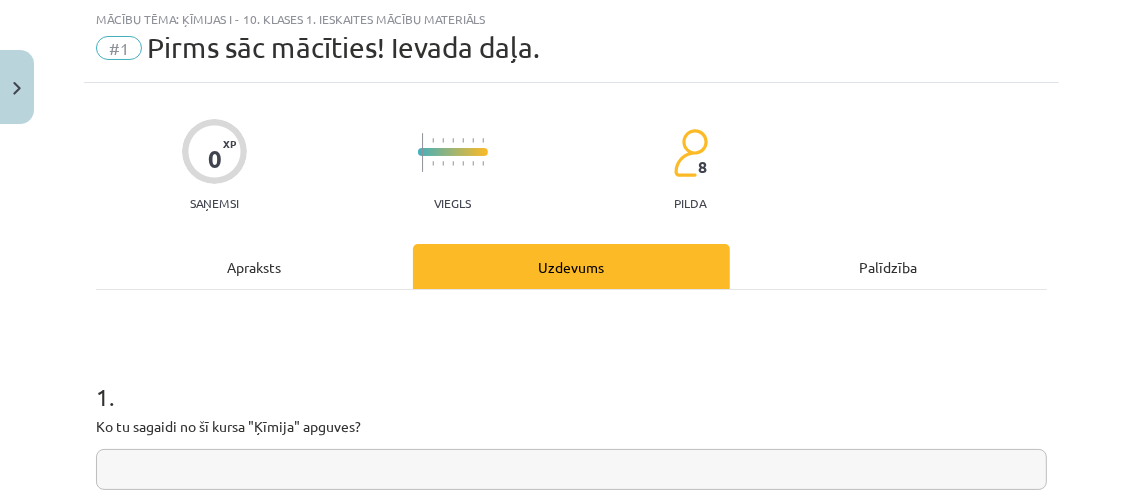 scroll, scrollTop: 264, scrollLeft: 0, axis: vertical 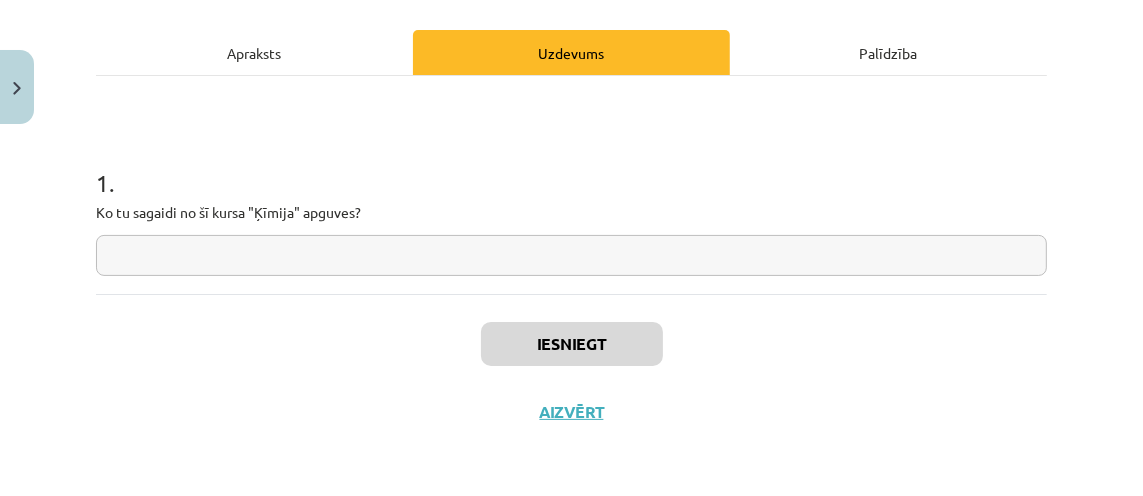 click 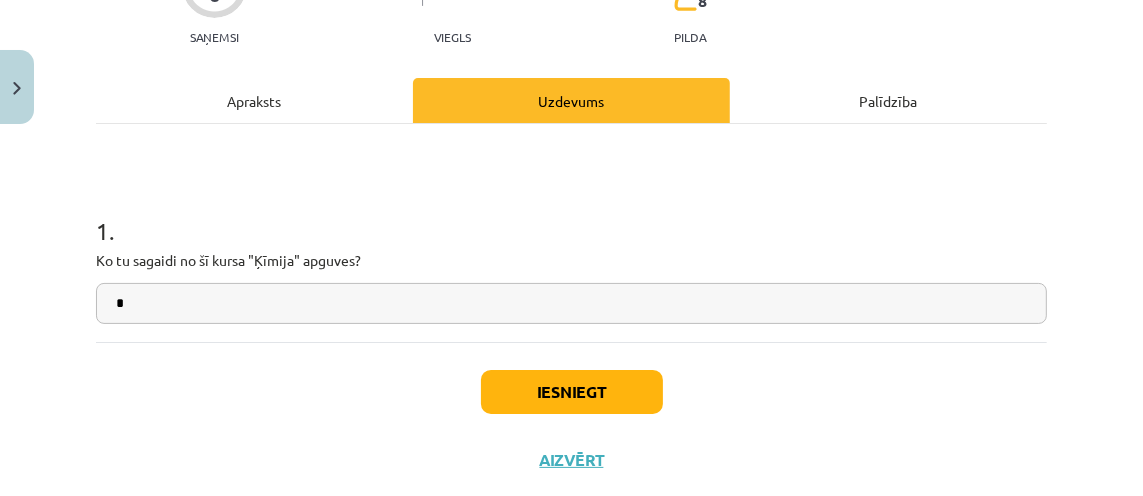 scroll, scrollTop: 264, scrollLeft: 0, axis: vertical 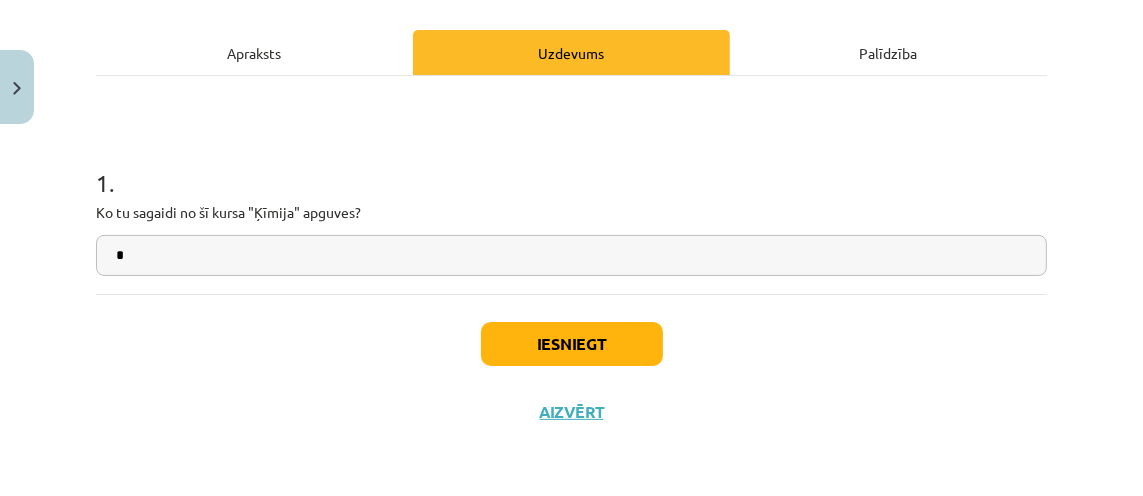 type on "*" 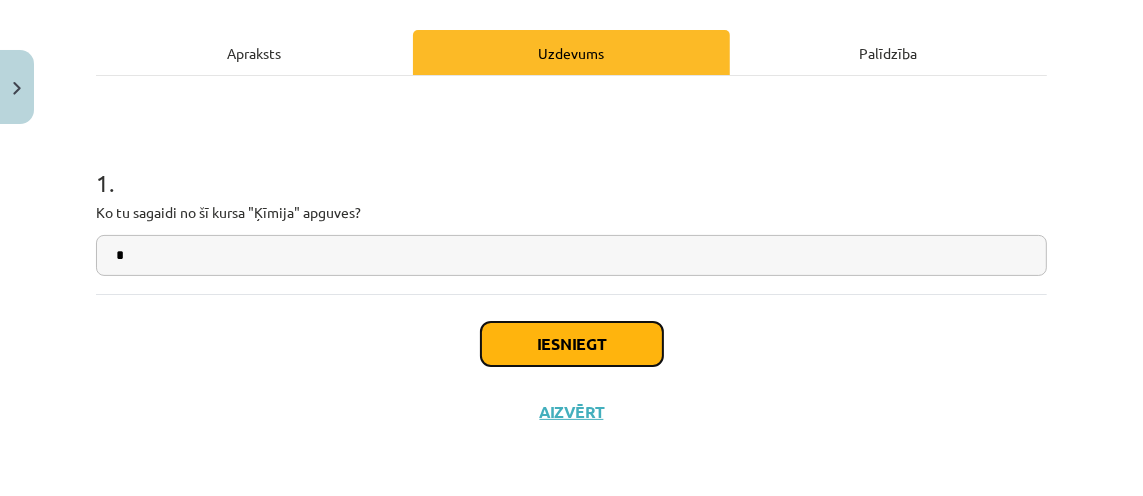 drag, startPoint x: 1011, startPoint y: 337, endPoint x: 612, endPoint y: 340, distance: 399.0113 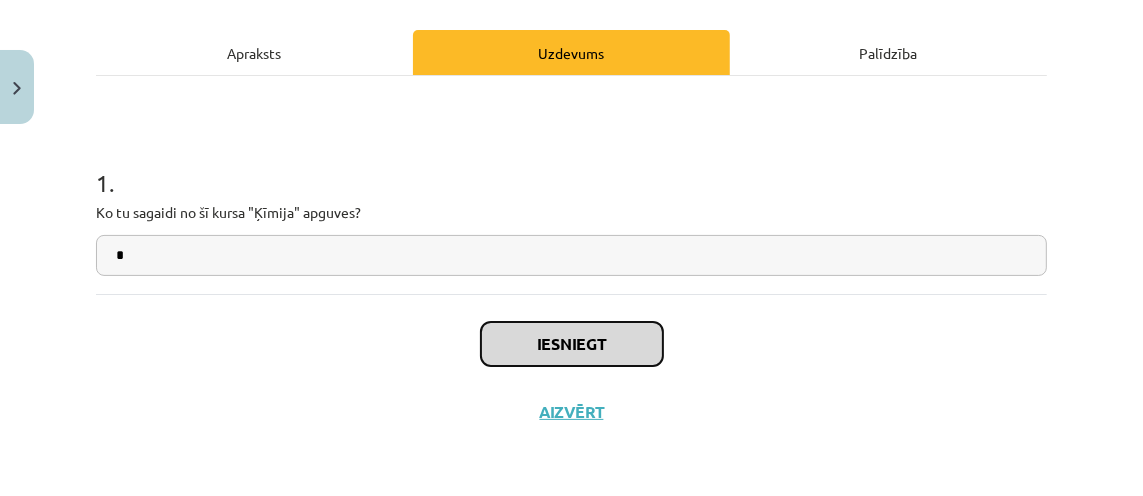 drag, startPoint x: 612, startPoint y: 340, endPoint x: 557, endPoint y: 341, distance: 55.00909 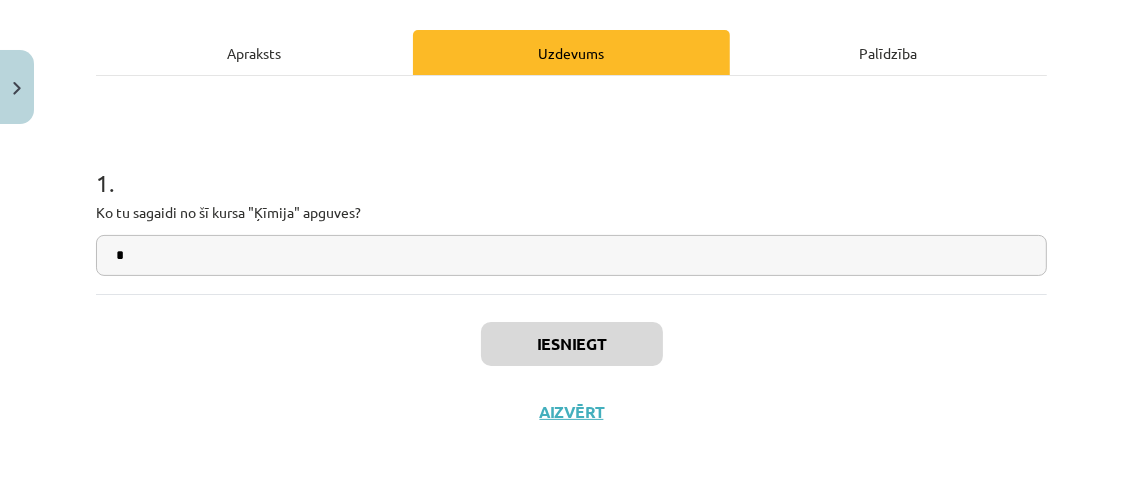 click on "1 . Ko tu sagaidi no šī kursa "Ķīmija" apguves?
*" 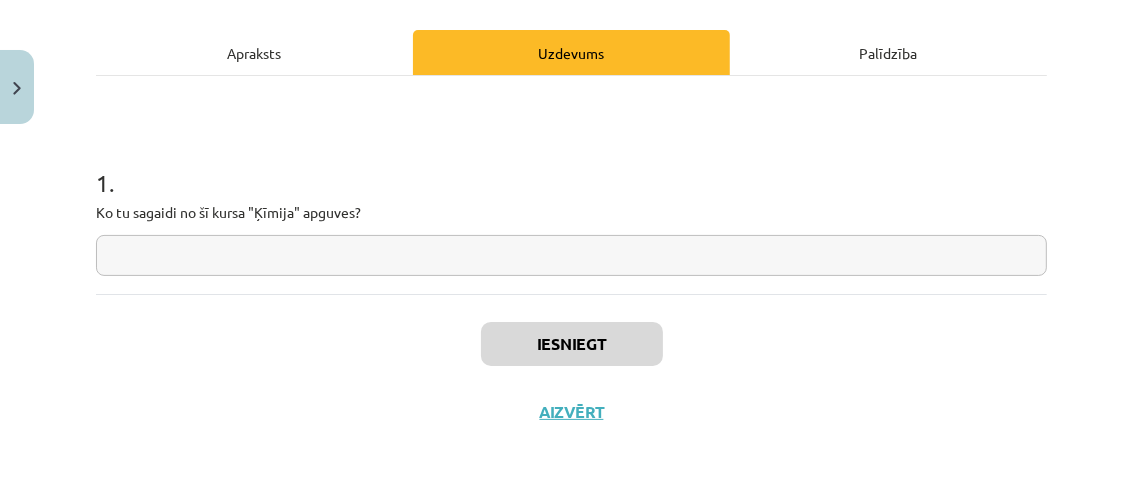type on "*" 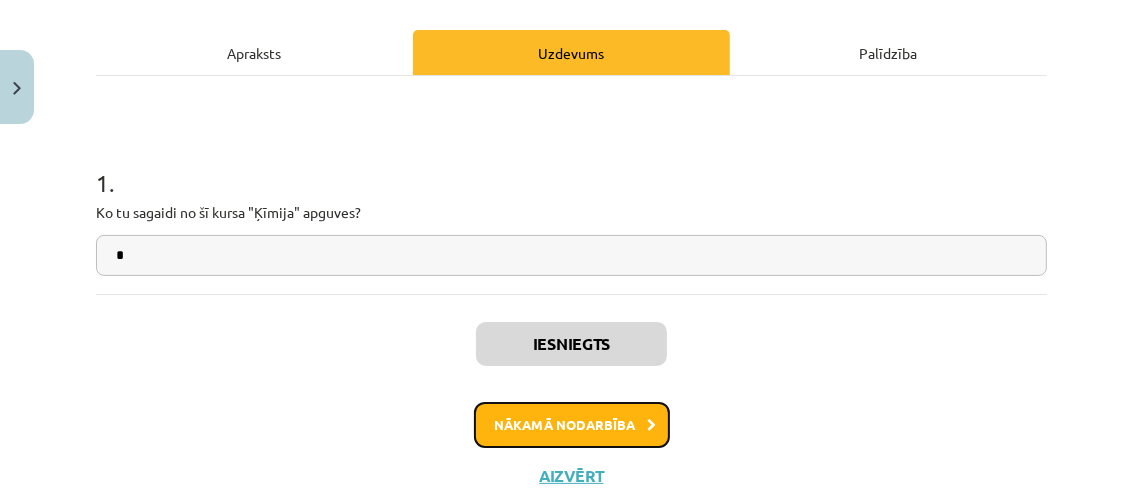 drag, startPoint x: 557, startPoint y: 341, endPoint x: 573, endPoint y: 425, distance: 85.51023 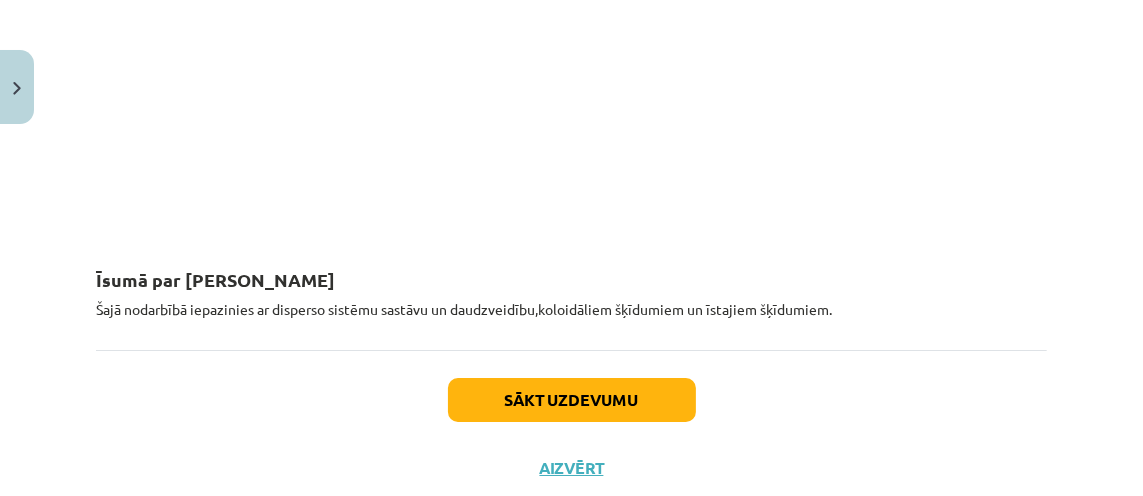 scroll, scrollTop: 5384, scrollLeft: 0, axis: vertical 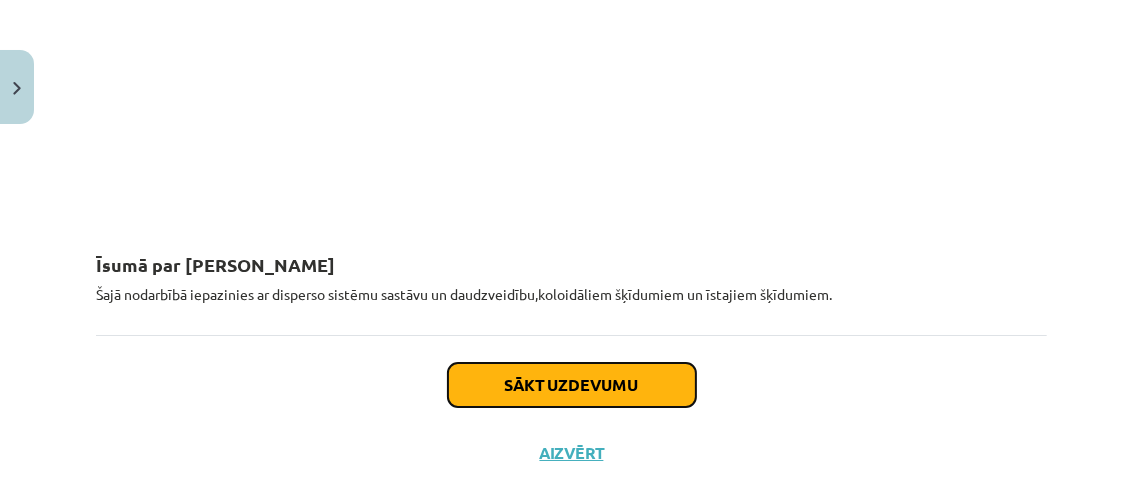 click on "Sākt uzdevumu" 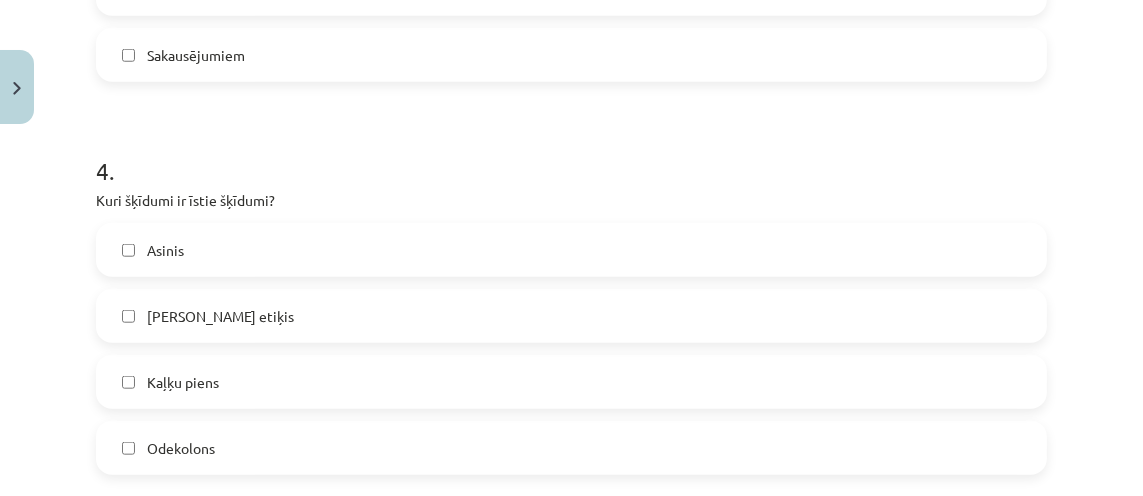 scroll, scrollTop: 1666, scrollLeft: 0, axis: vertical 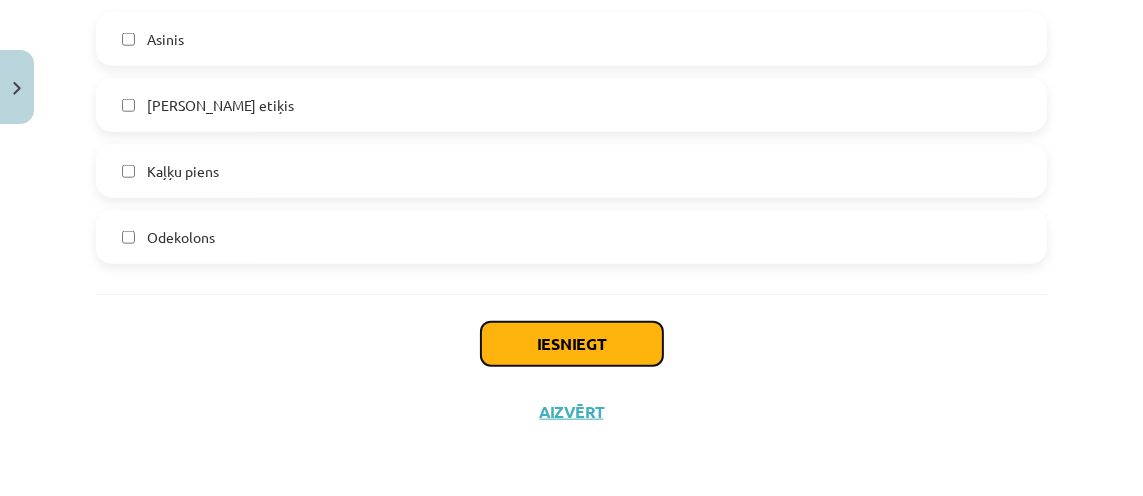 drag, startPoint x: 573, startPoint y: 425, endPoint x: 567, endPoint y: 339, distance: 86.209045 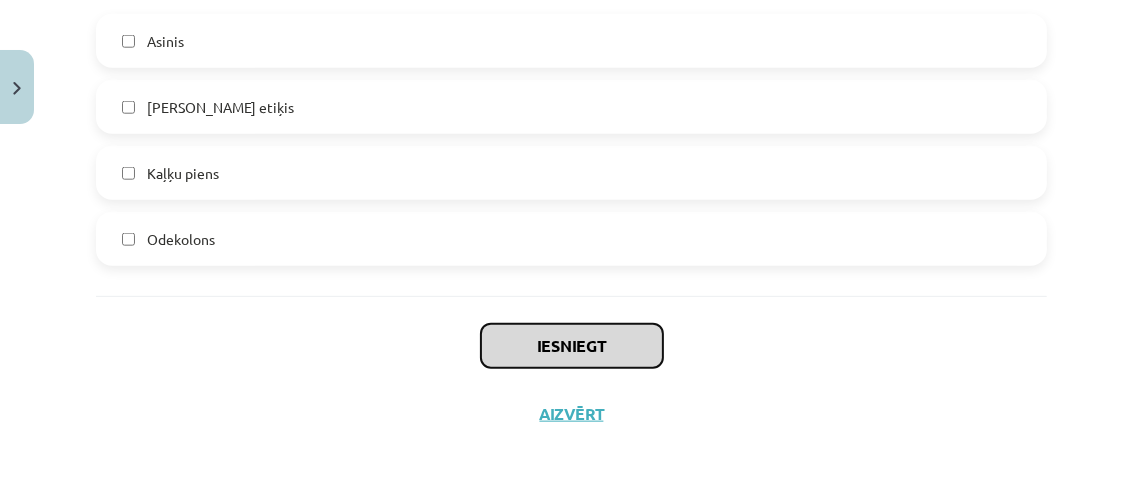 scroll, scrollTop: 1666, scrollLeft: 0, axis: vertical 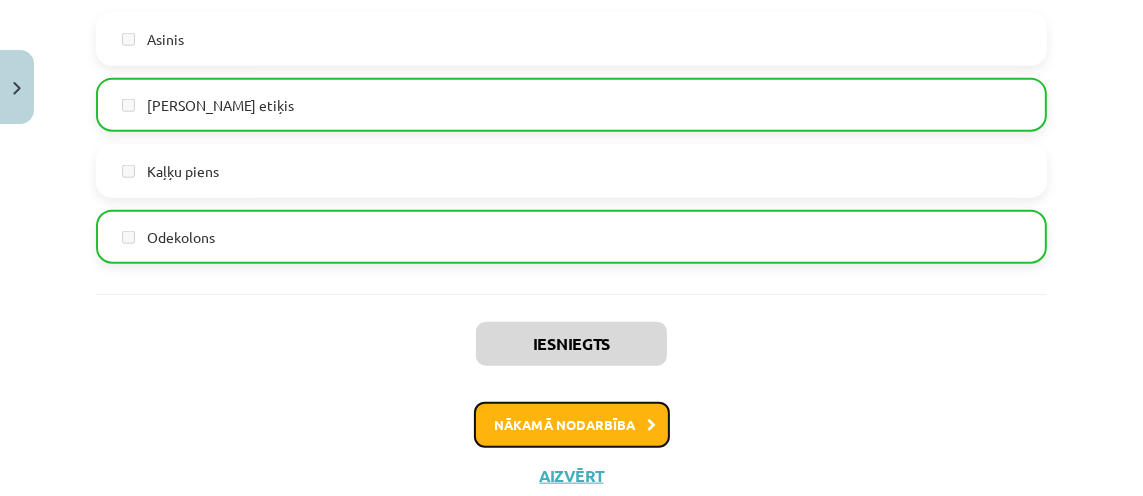 click on "Nākamā nodarbība" 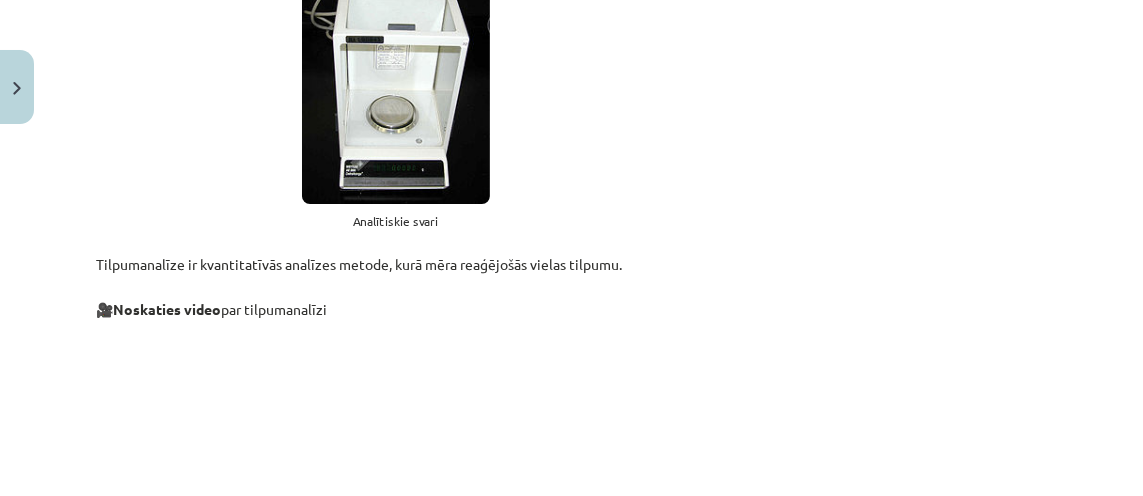 scroll, scrollTop: 6805, scrollLeft: 0, axis: vertical 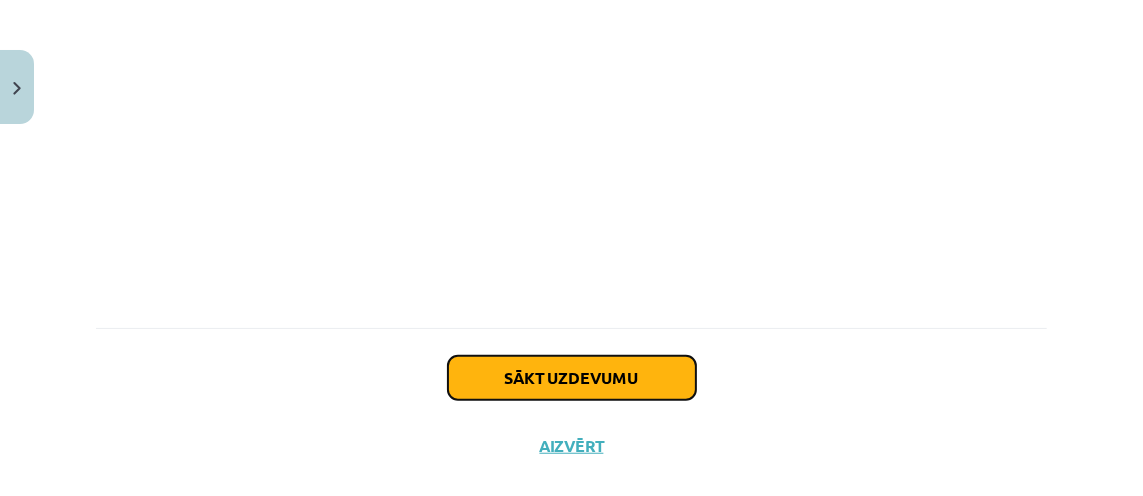 click on "Sākt uzdevumu" 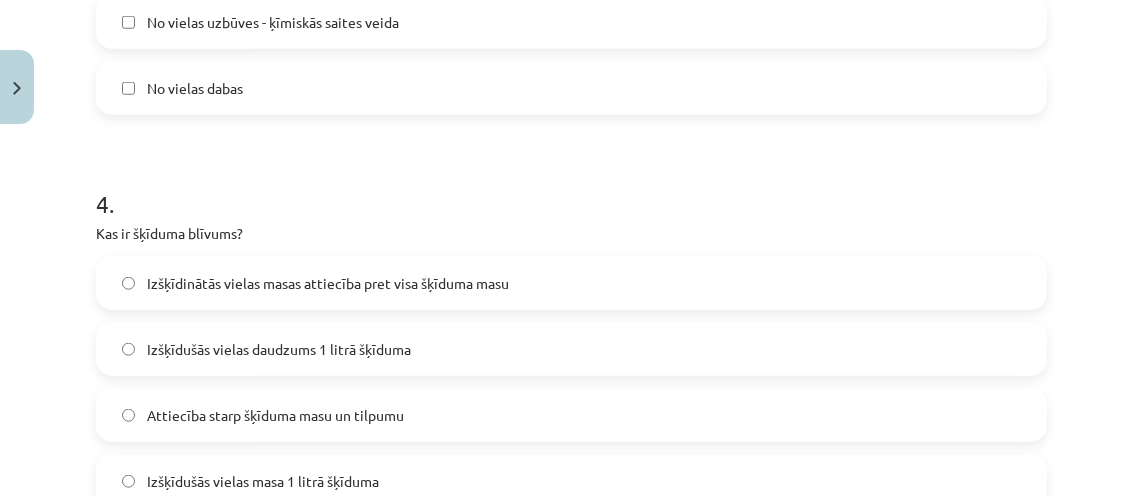 scroll, scrollTop: 1992, scrollLeft: 0, axis: vertical 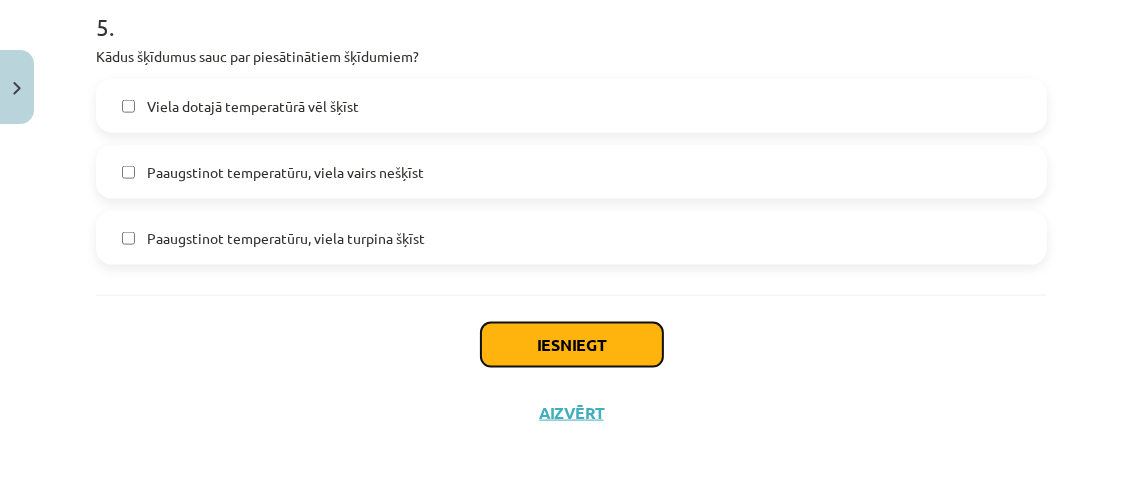 click on "Iesniegt" 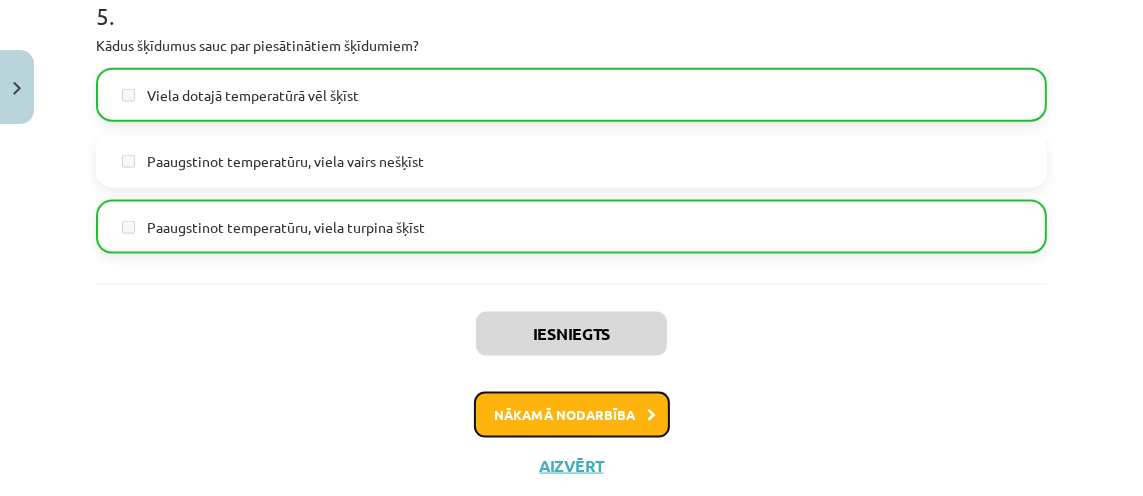 drag, startPoint x: 574, startPoint y: 341, endPoint x: 593, endPoint y: 413, distance: 74.46476 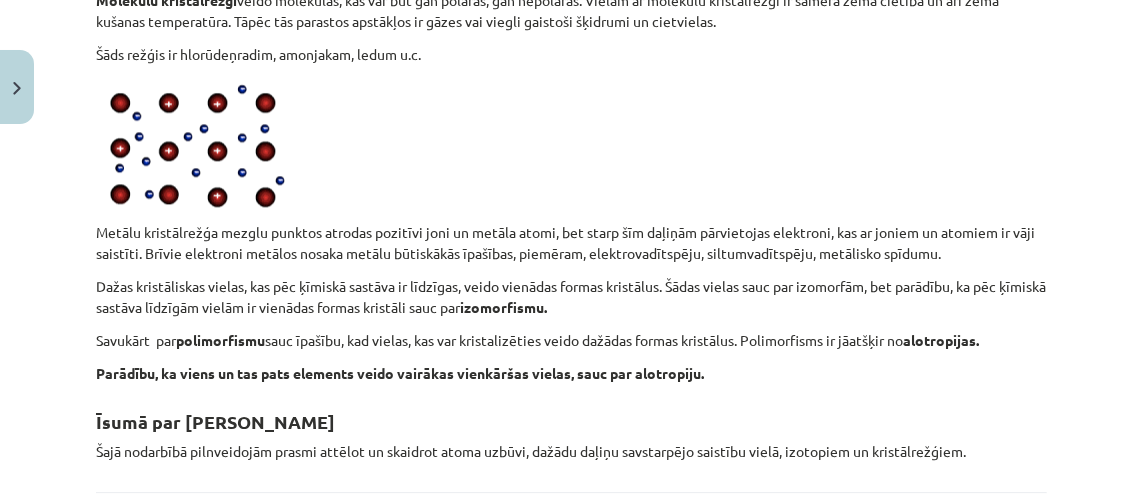 scroll, scrollTop: 9503, scrollLeft: 0, axis: vertical 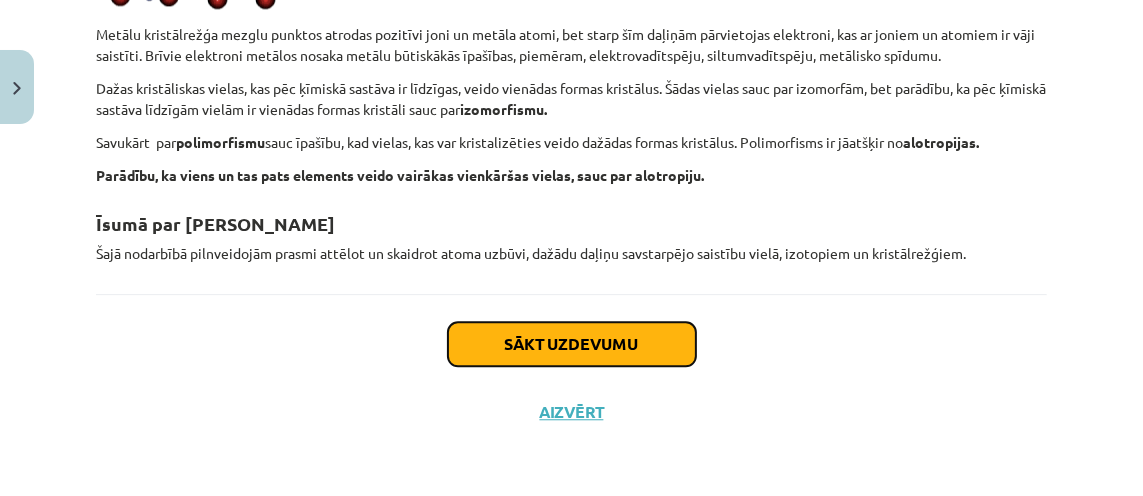 drag, startPoint x: 593, startPoint y: 413, endPoint x: 634, endPoint y: 347, distance: 77.698135 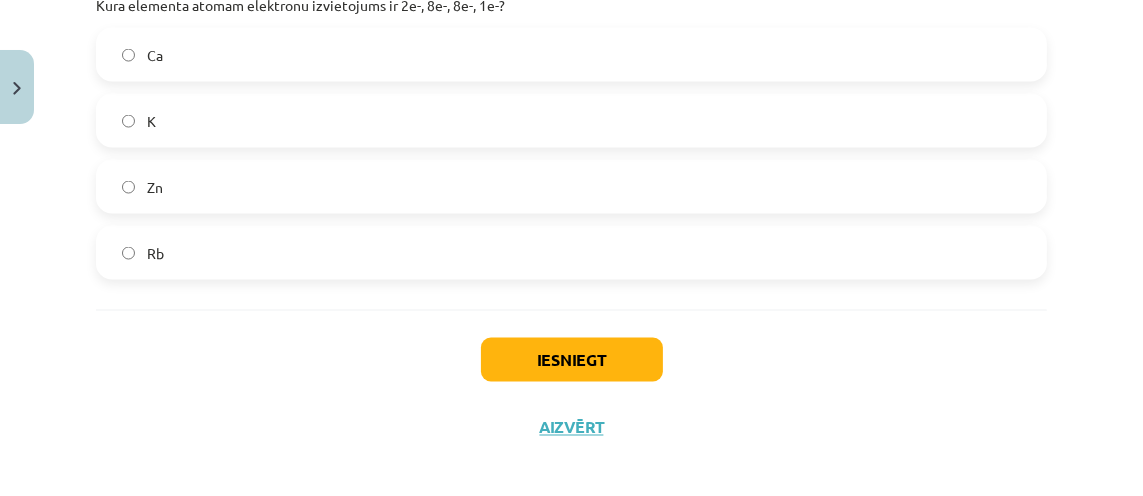 scroll, scrollTop: 2452, scrollLeft: 0, axis: vertical 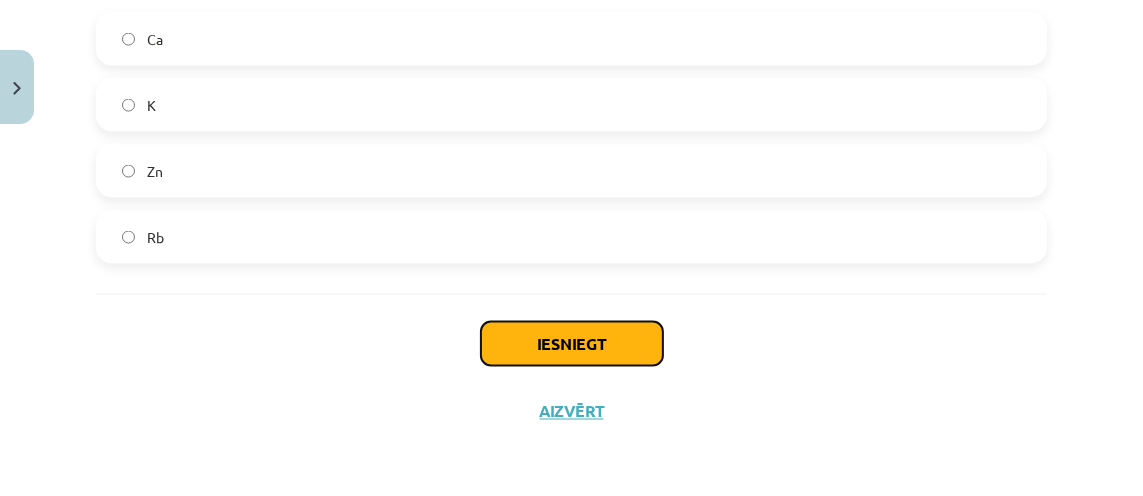 drag, startPoint x: 634, startPoint y: 347, endPoint x: 592, endPoint y: 338, distance: 42.953465 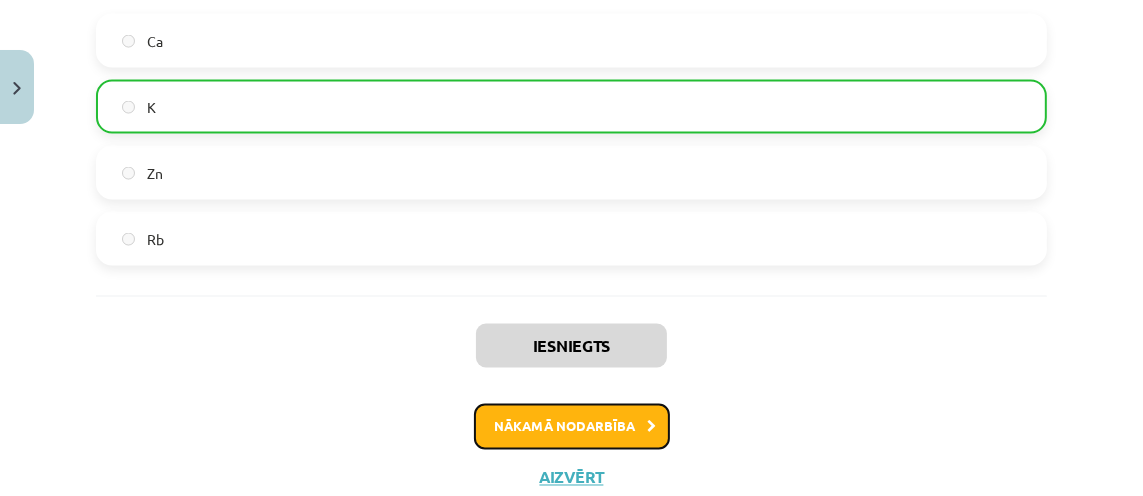 drag, startPoint x: 592, startPoint y: 338, endPoint x: 602, endPoint y: 407, distance: 69.72087 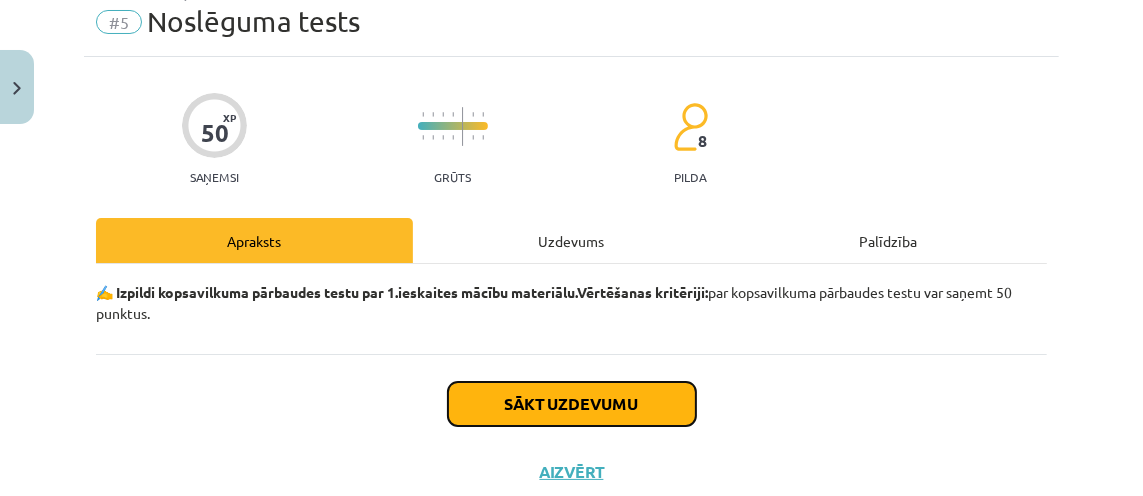 click on "Sākt uzdevumu" 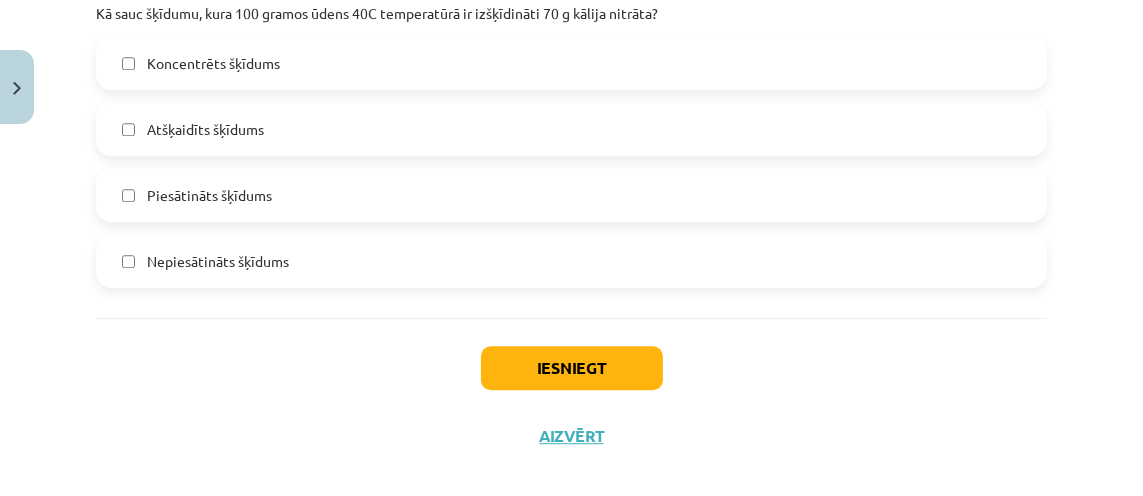 scroll, scrollTop: 4024, scrollLeft: 0, axis: vertical 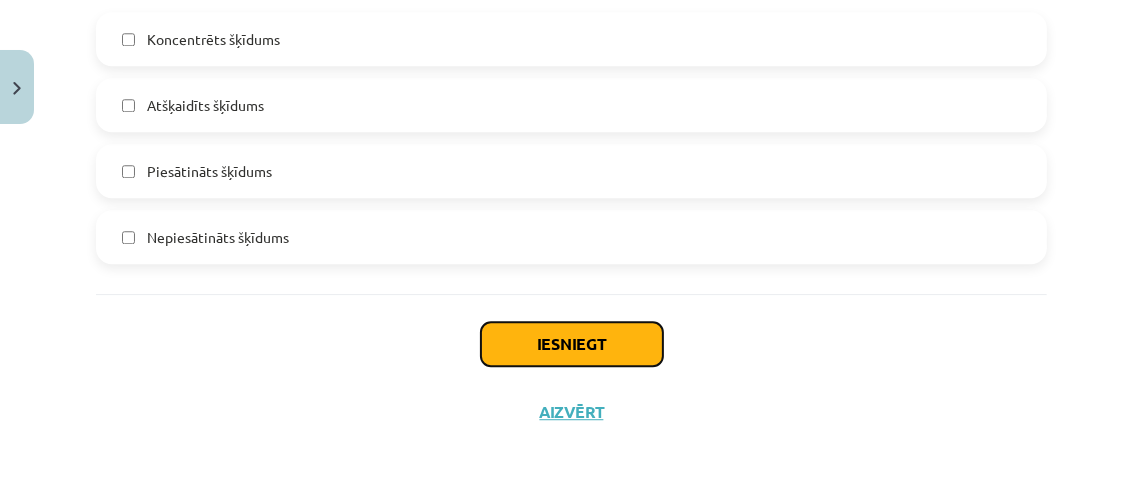 drag, startPoint x: 602, startPoint y: 407, endPoint x: 572, endPoint y: 345, distance: 68.8767 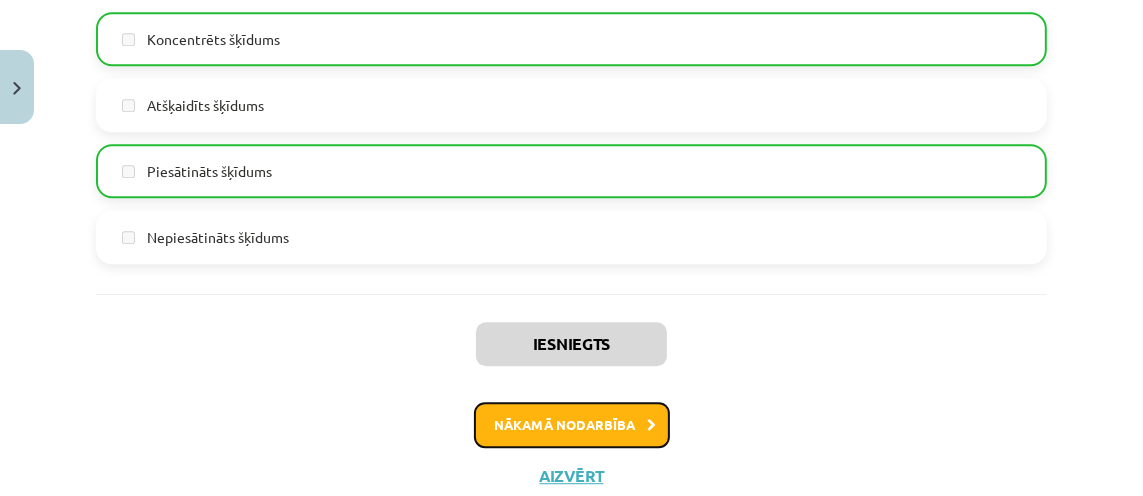 drag, startPoint x: 572, startPoint y: 345, endPoint x: 587, endPoint y: 422, distance: 78.44743 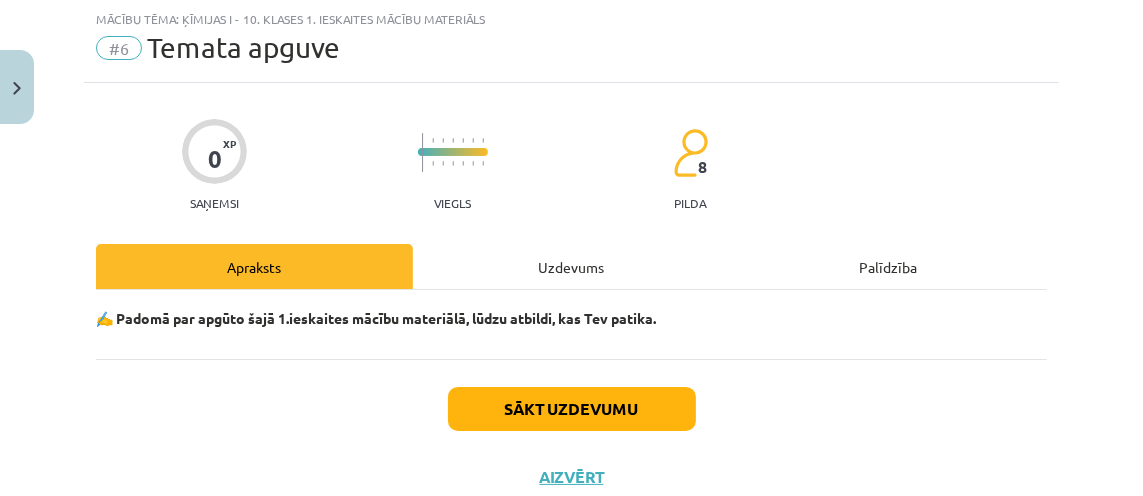scroll, scrollTop: 115, scrollLeft: 0, axis: vertical 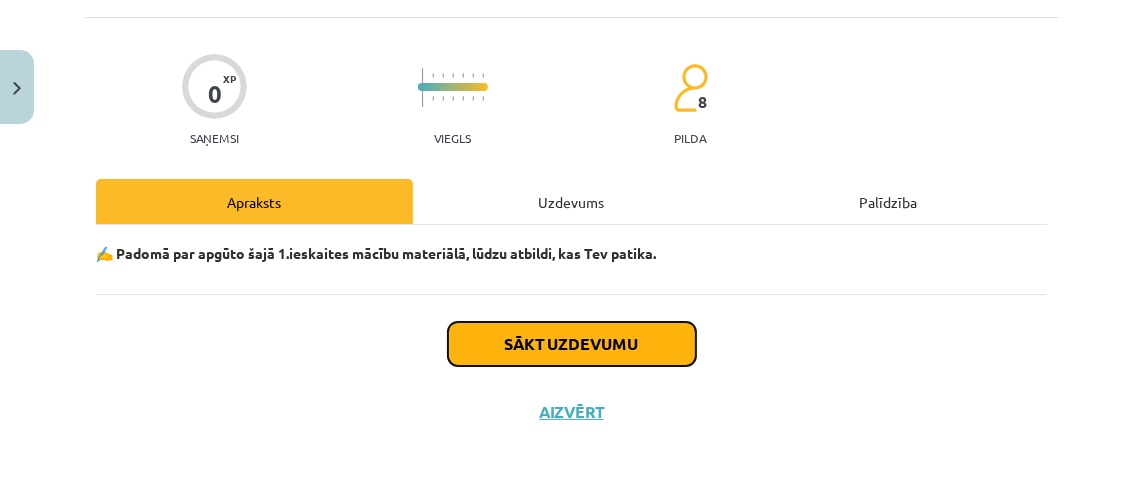 drag, startPoint x: 587, startPoint y: 422, endPoint x: 590, endPoint y: 353, distance: 69.065186 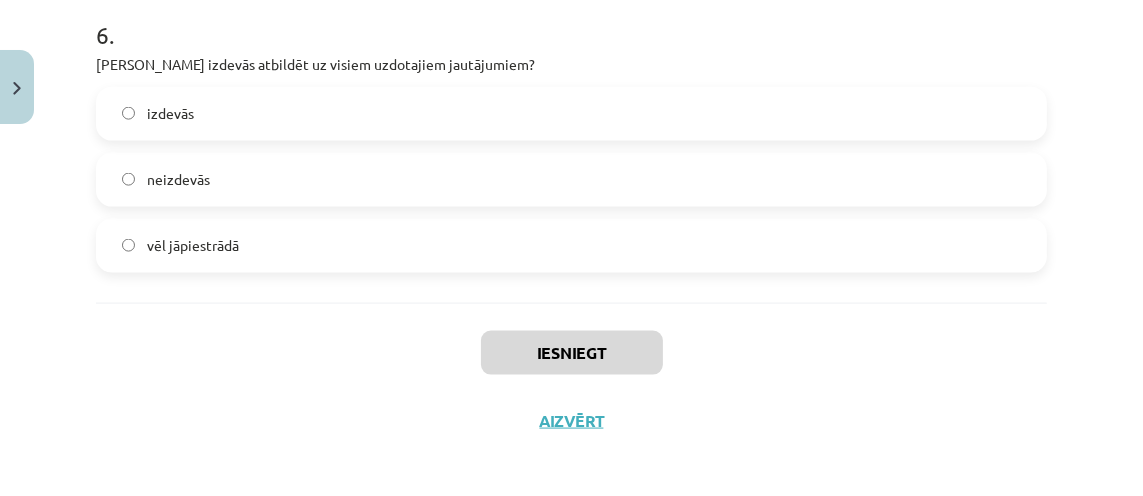 scroll, scrollTop: 2024, scrollLeft: 0, axis: vertical 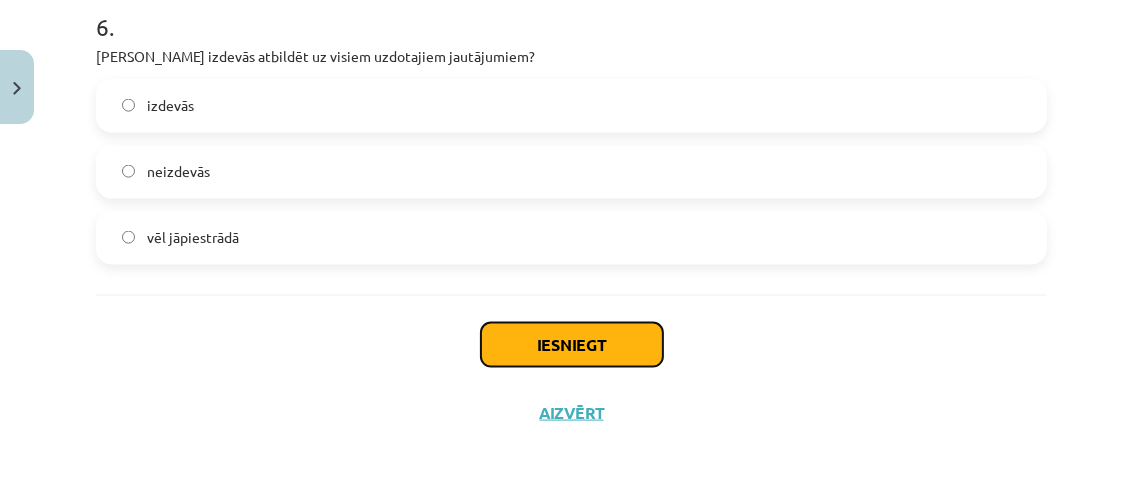 drag, startPoint x: 590, startPoint y: 353, endPoint x: 522, endPoint y: 347, distance: 68.26419 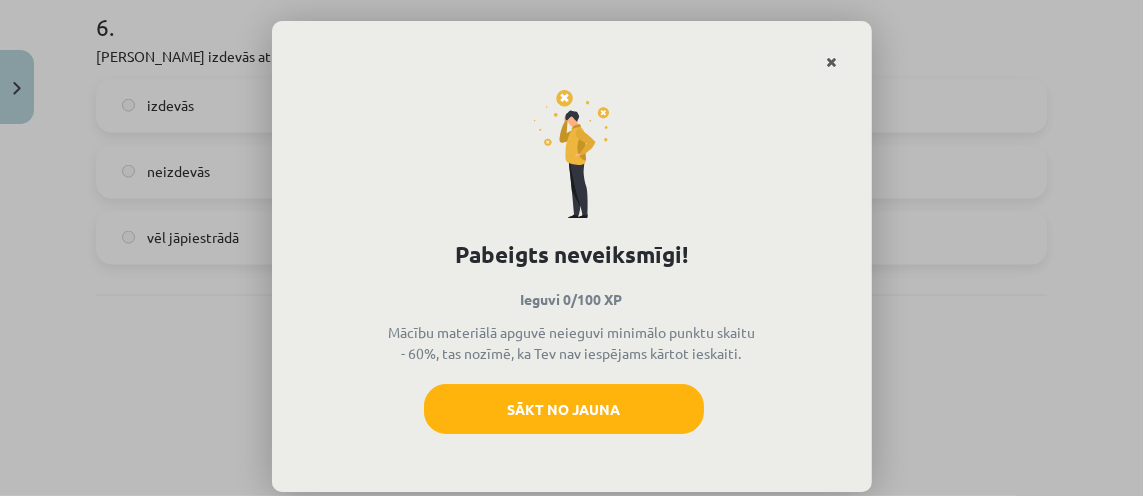 click 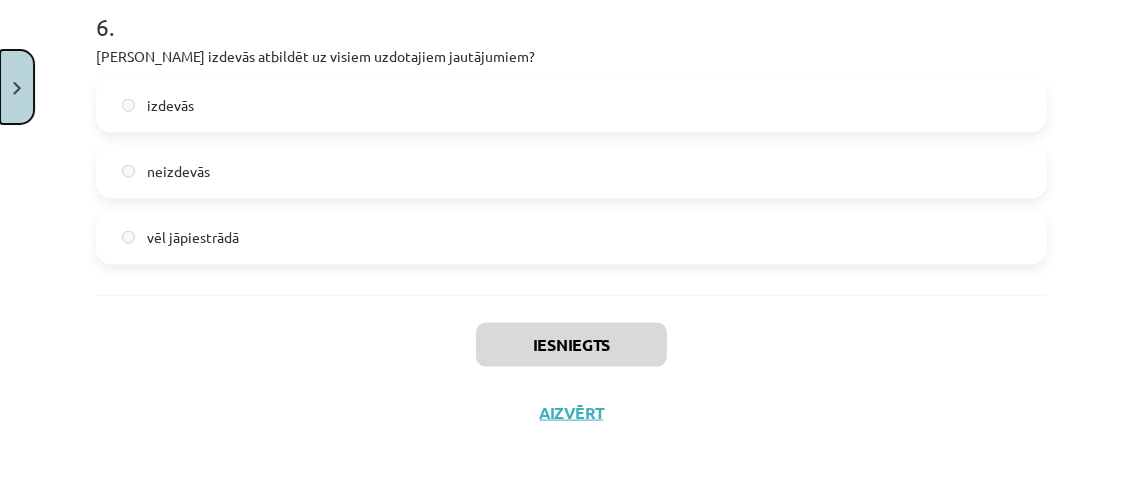 click 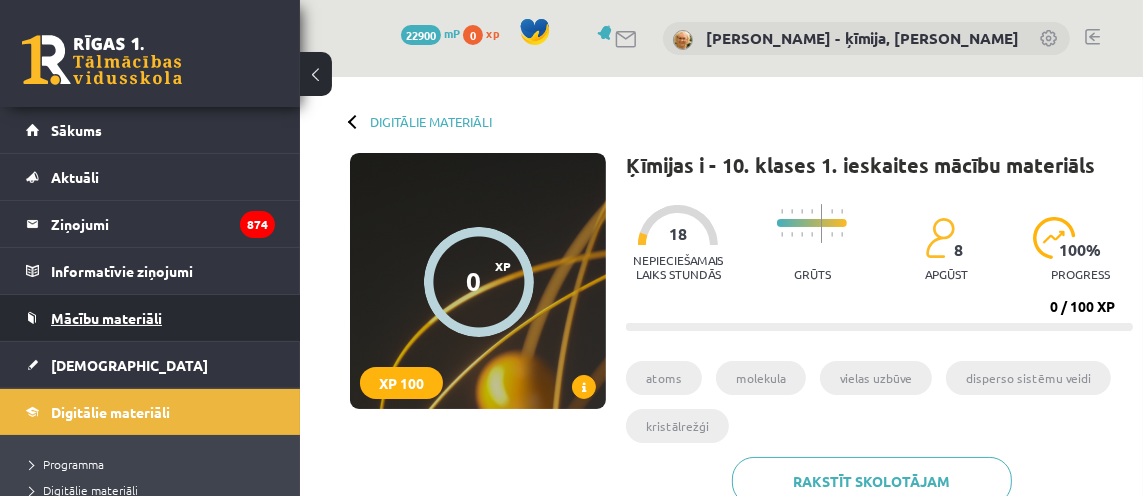 scroll, scrollTop: 0, scrollLeft: 0, axis: both 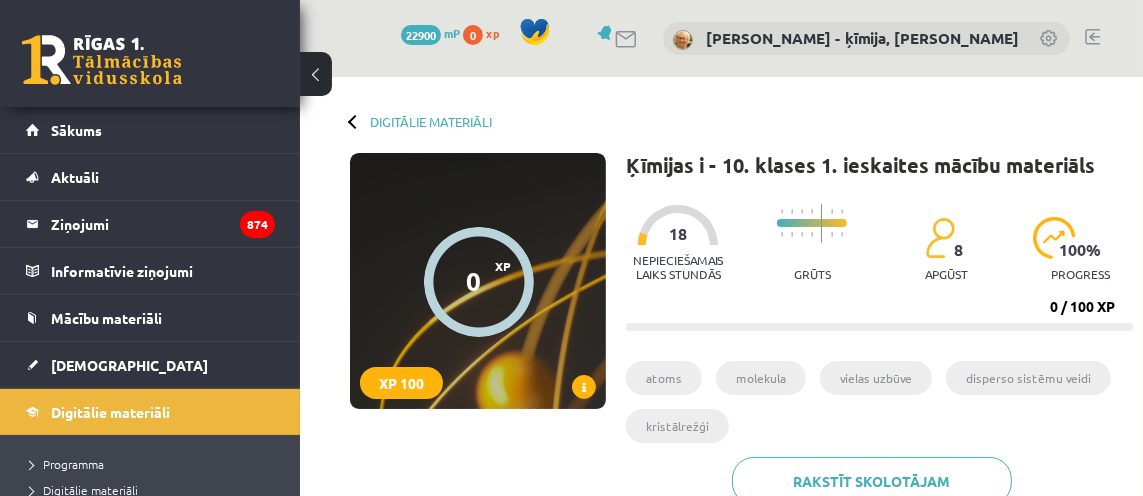 click 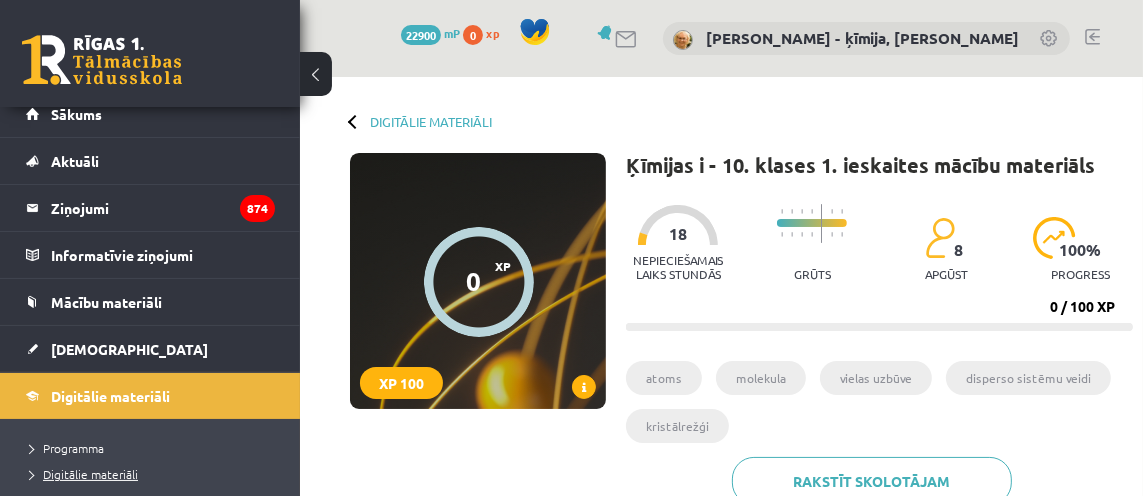 click on "Digitālie materiāli" at bounding box center [84, 474] 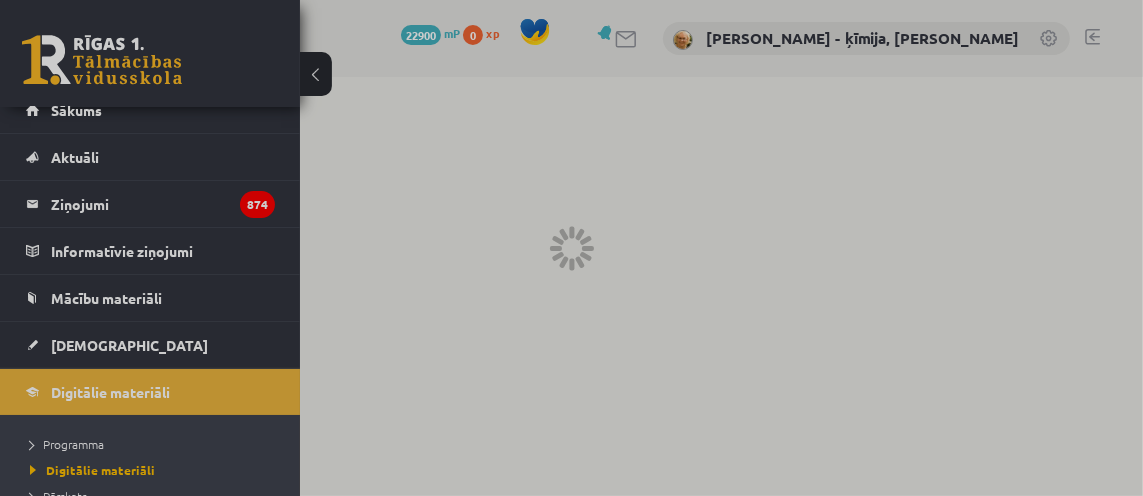 scroll, scrollTop: 21, scrollLeft: 0, axis: vertical 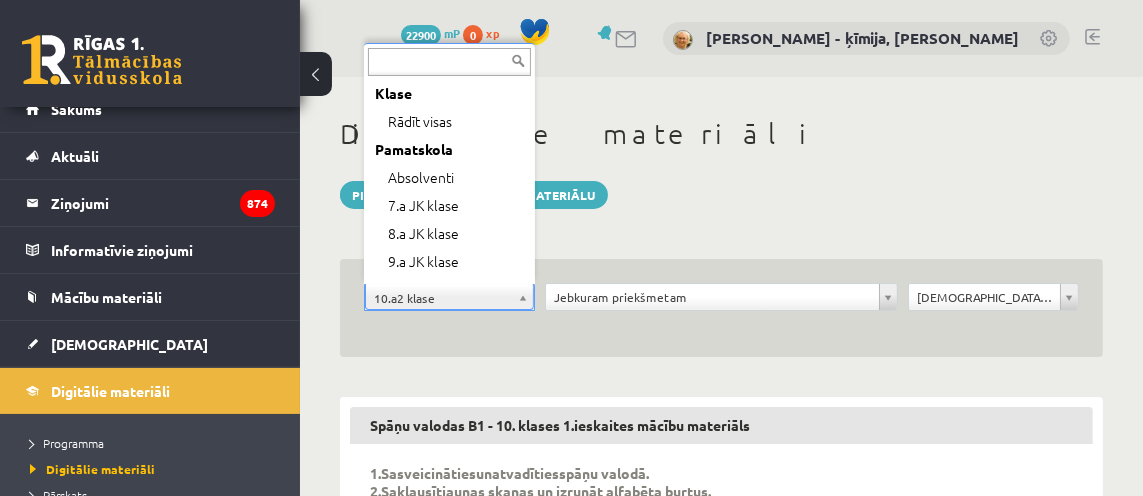 drag, startPoint x: 528, startPoint y: 296, endPoint x: 512, endPoint y: 328, distance: 35.77709 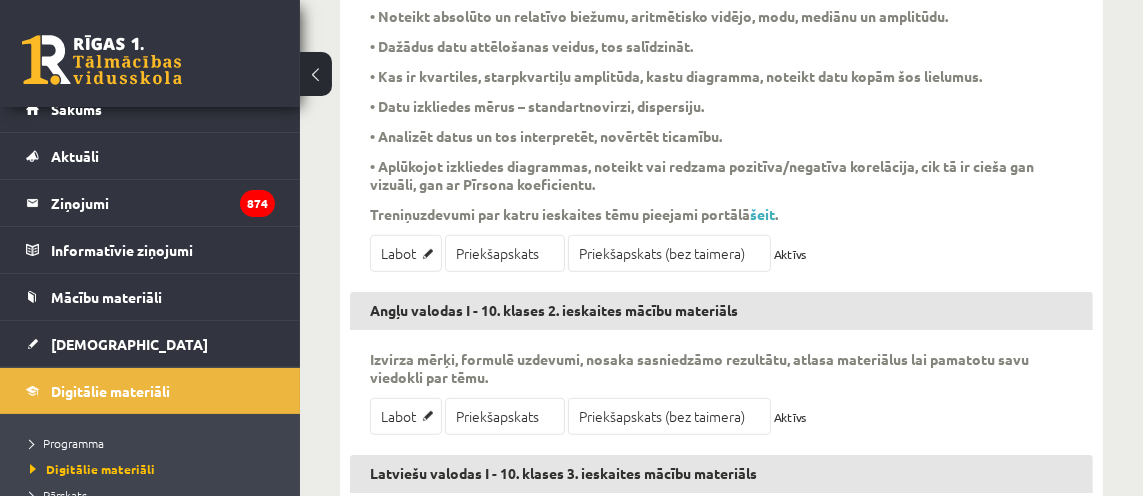 scroll, scrollTop: 764, scrollLeft: 0, axis: vertical 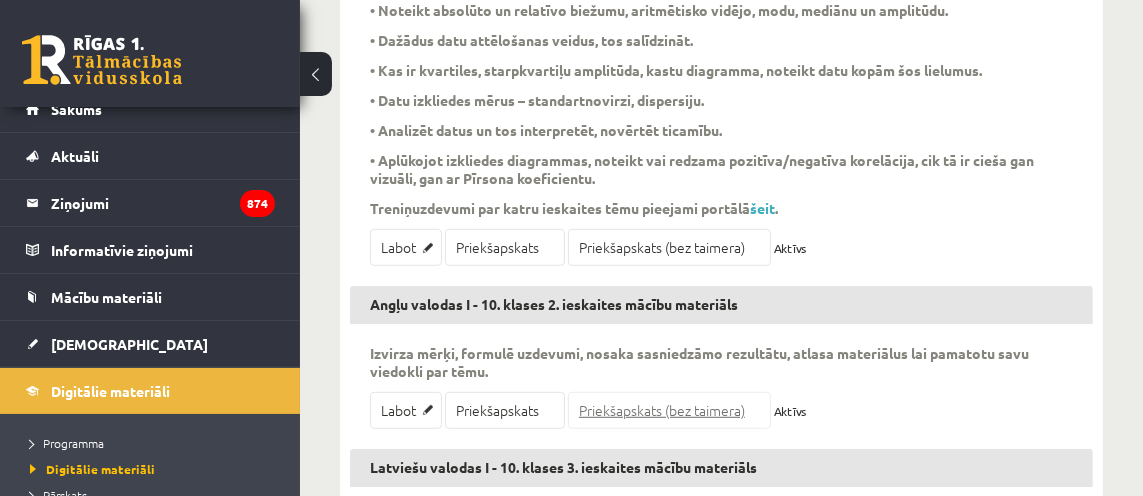 click on "Priekšapskats (bez taimera)" at bounding box center (669, 410) 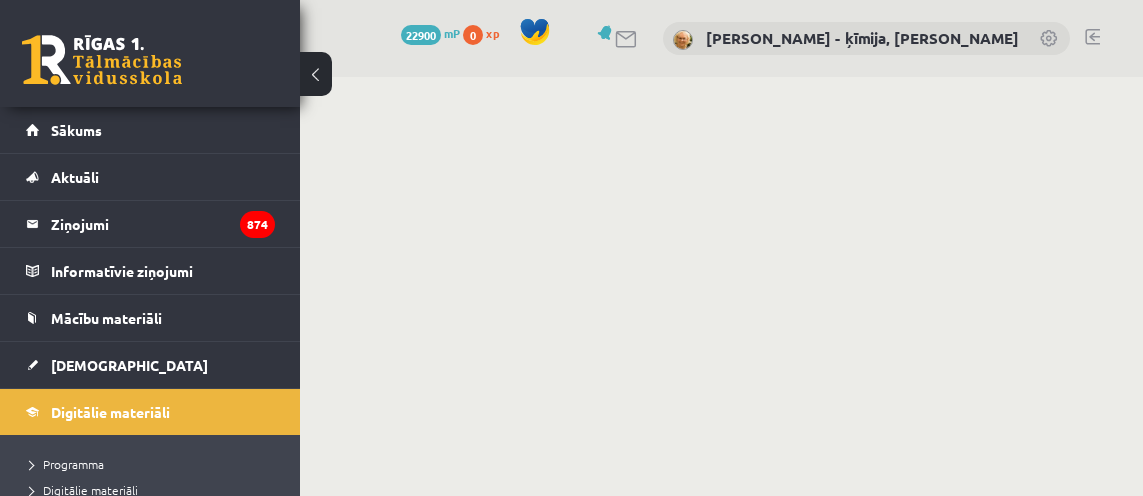 scroll, scrollTop: 0, scrollLeft: 0, axis: both 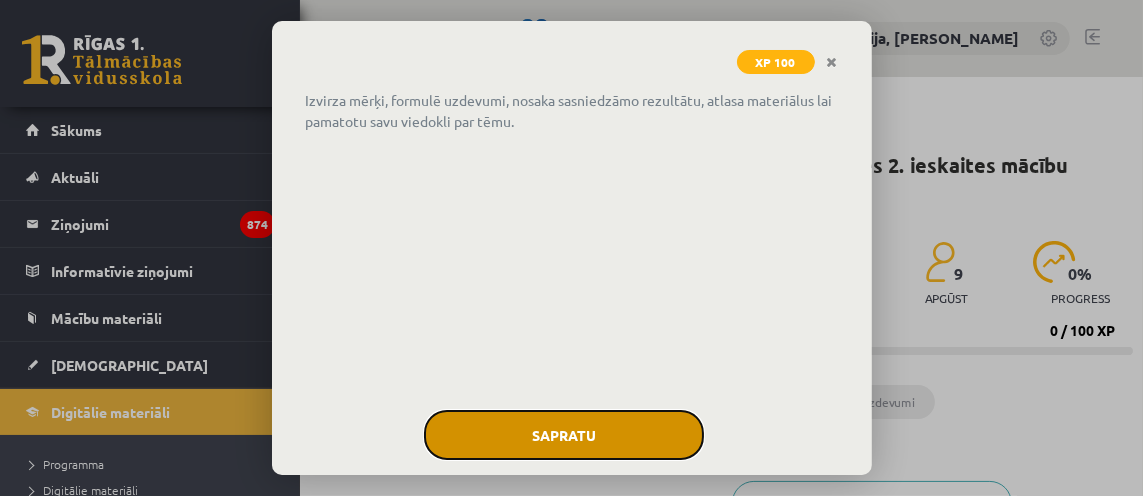 drag, startPoint x: 0, startPoint y: 0, endPoint x: 620, endPoint y: 436, distance: 757.95514 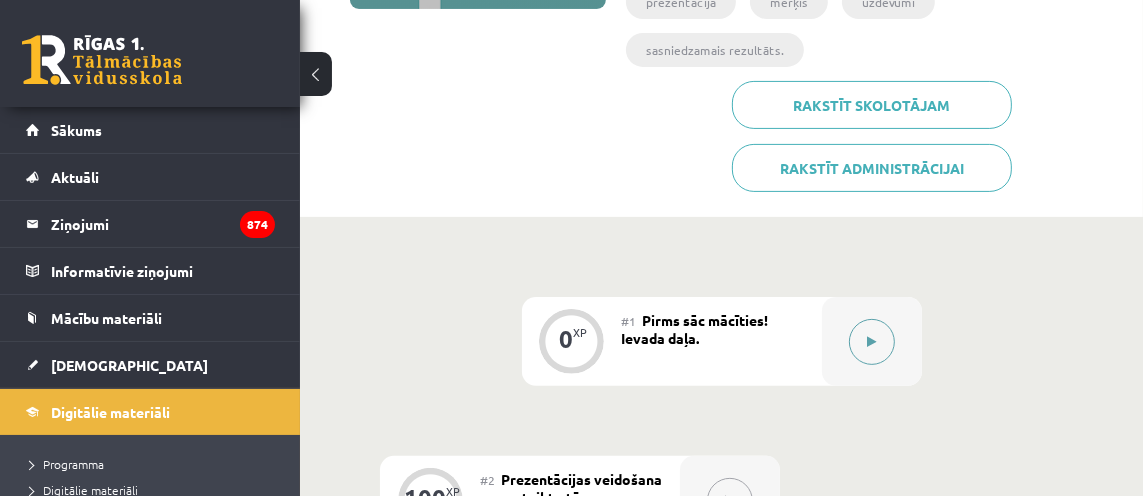 drag, startPoint x: 620, startPoint y: 436, endPoint x: 872, endPoint y: 287, distance: 292.75415 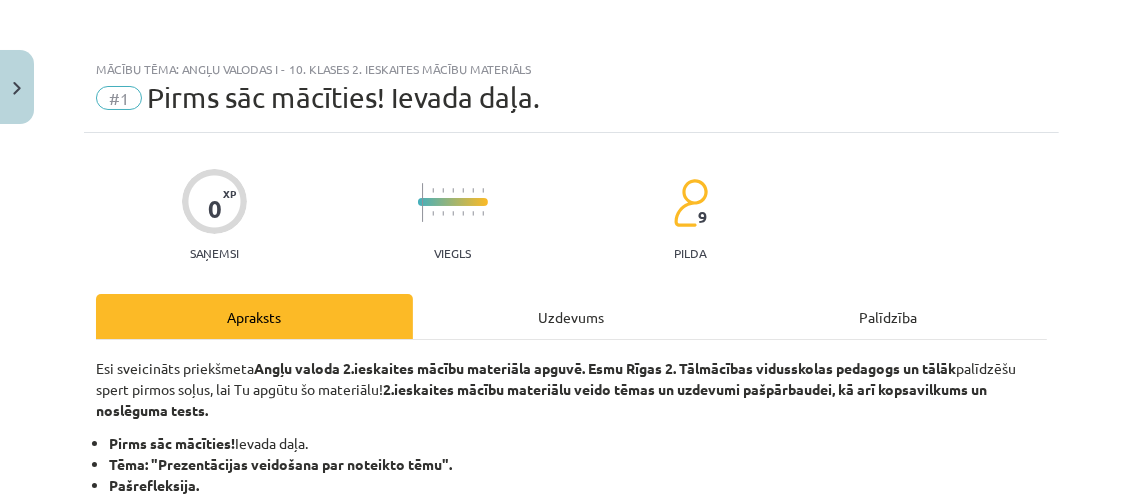 scroll, scrollTop: 397, scrollLeft: 0, axis: vertical 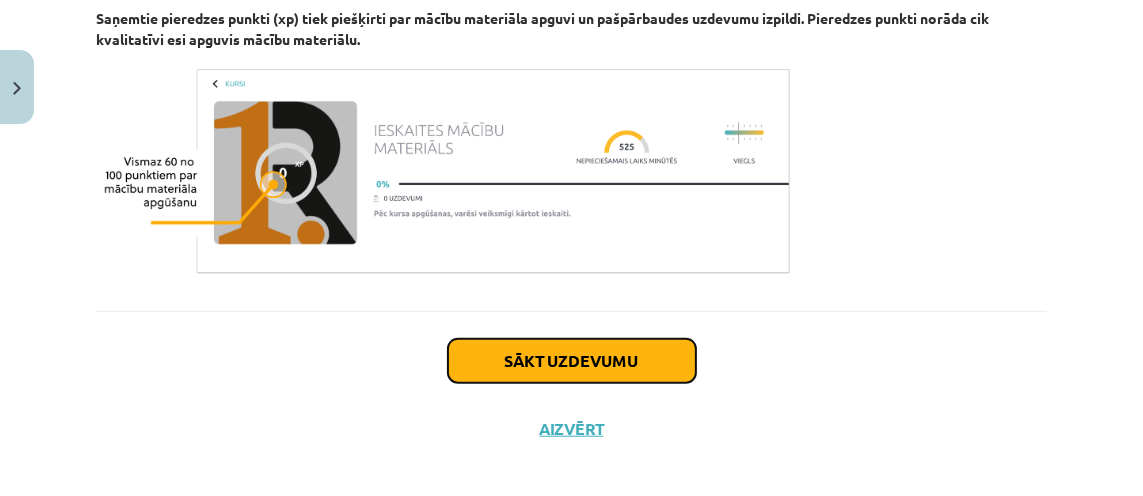 click on "Sākt uzdevumu" 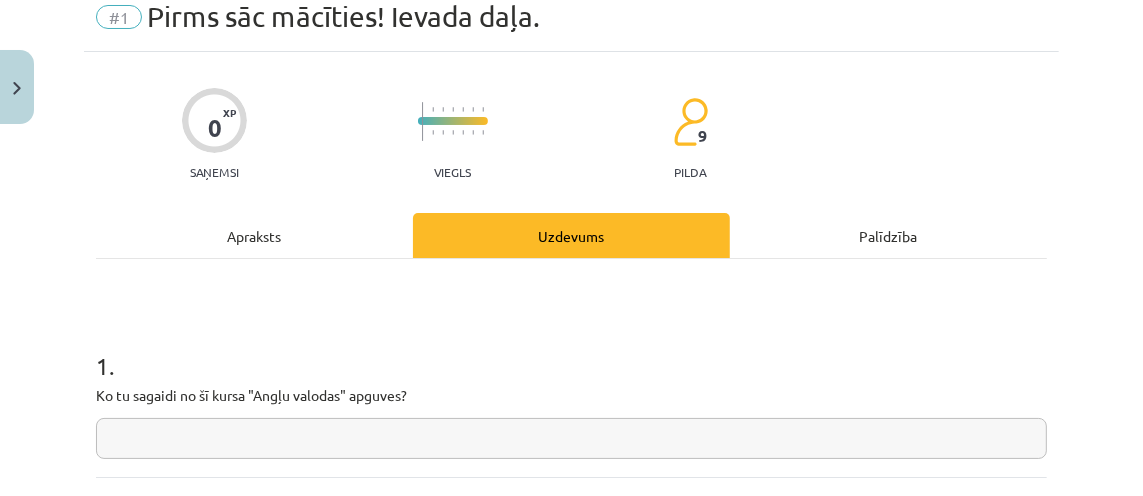 scroll, scrollTop: 50, scrollLeft: 0, axis: vertical 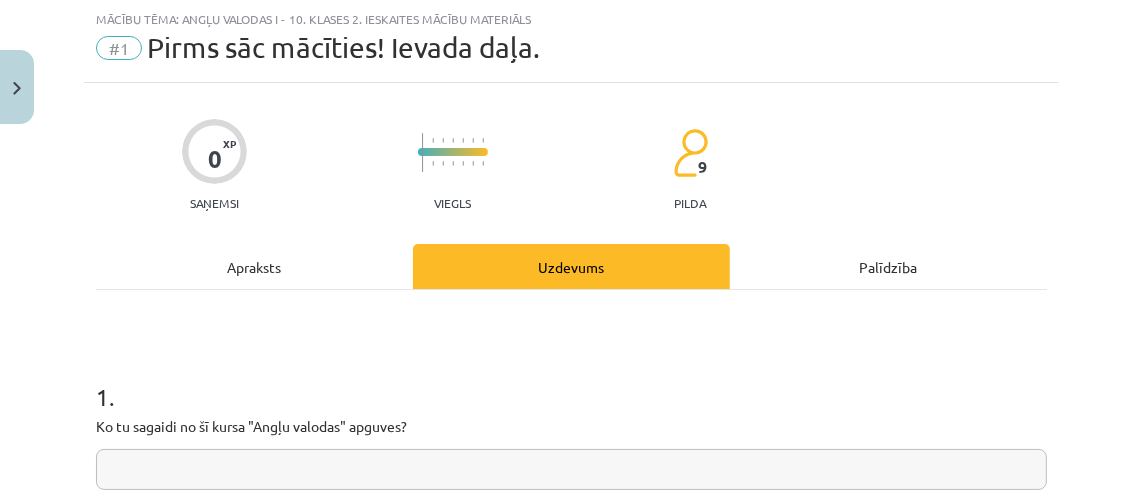 drag, startPoint x: 872, startPoint y: 287, endPoint x: 589, endPoint y: 468, distance: 335.93155 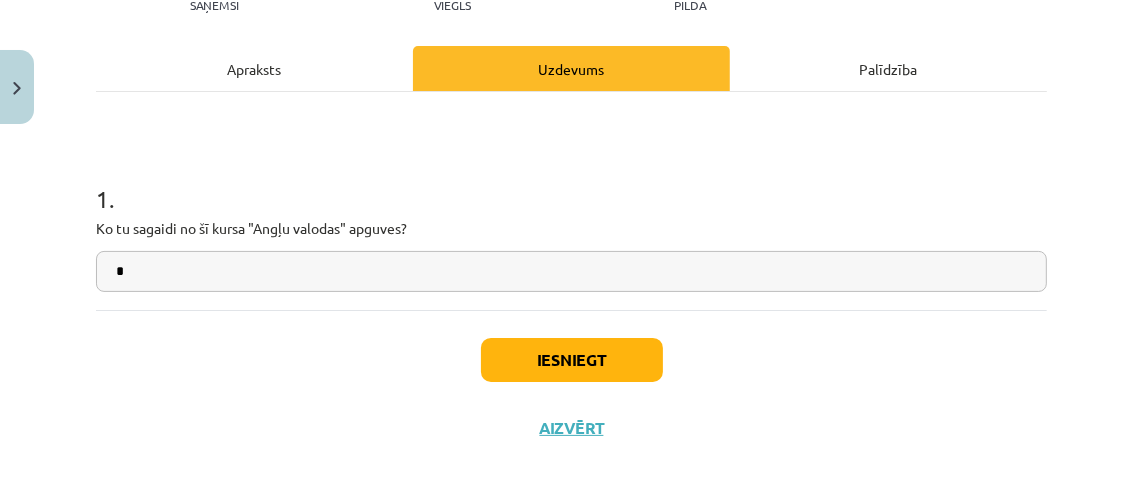 scroll, scrollTop: 252, scrollLeft: 0, axis: vertical 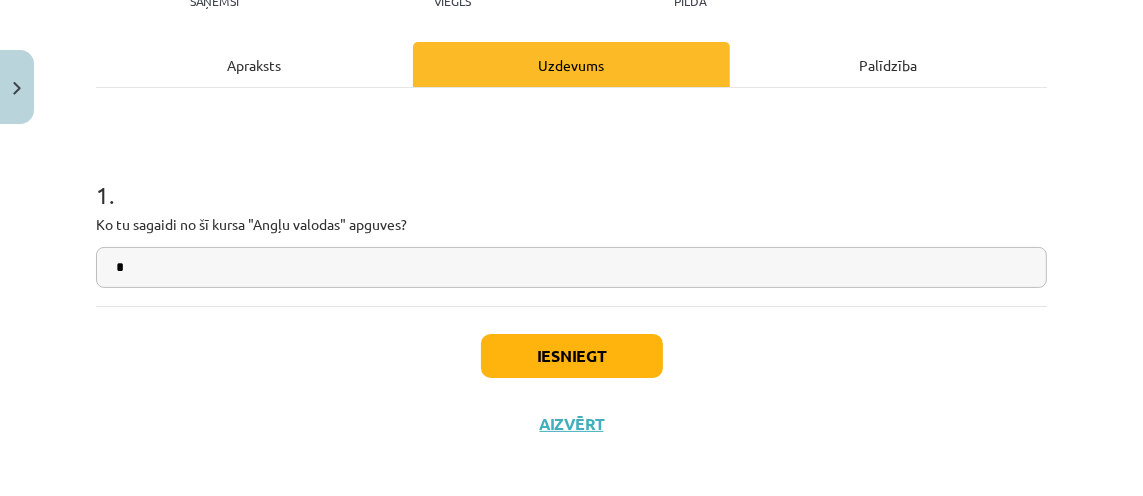 type on "*" 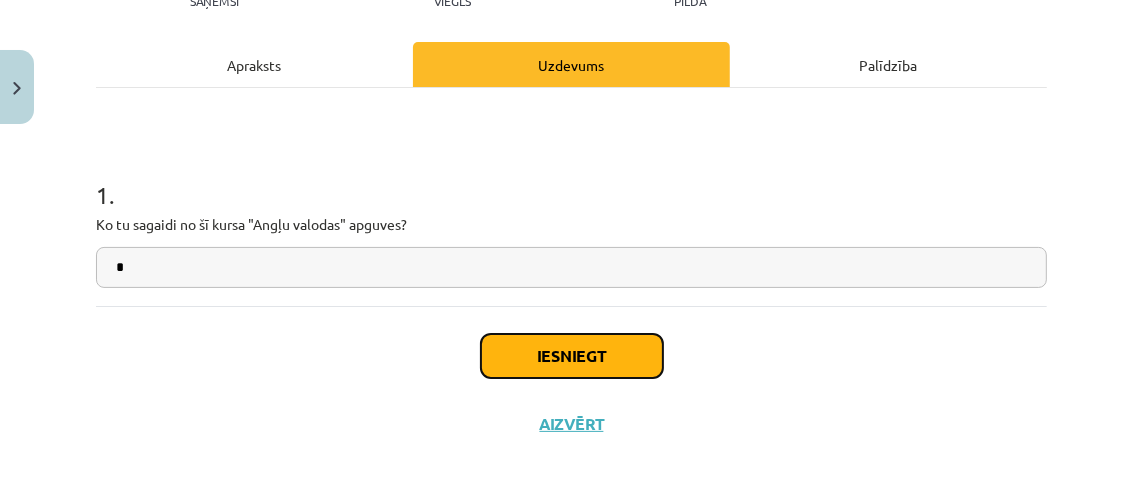 drag, startPoint x: 589, startPoint y: 468, endPoint x: 592, endPoint y: 362, distance: 106.04244 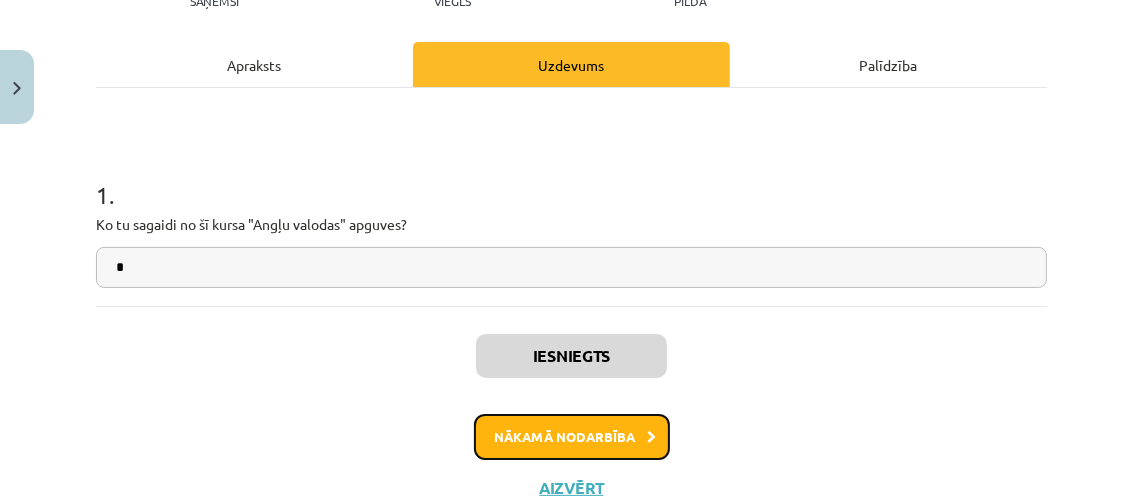 drag, startPoint x: 592, startPoint y: 362, endPoint x: 560, endPoint y: 443, distance: 87.0919 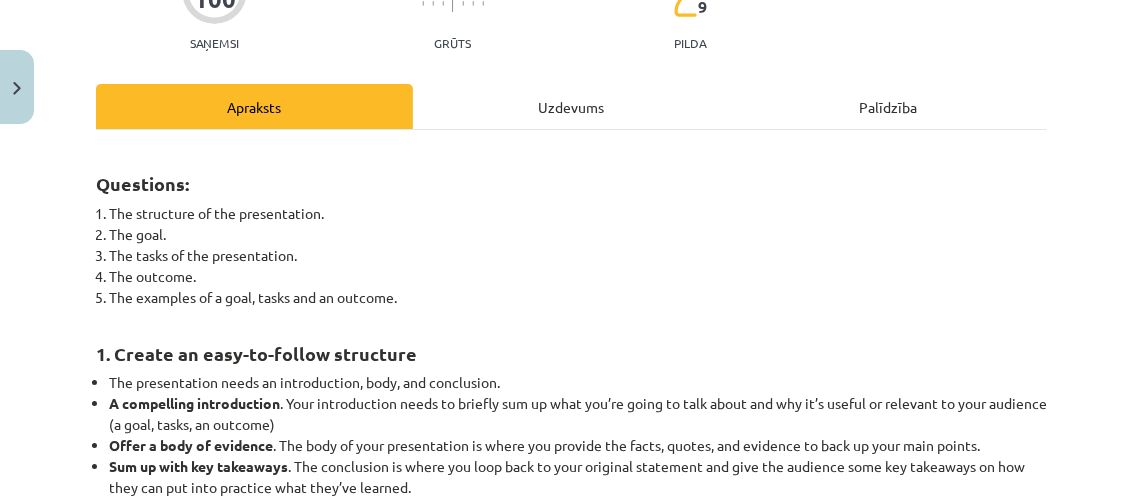 scroll, scrollTop: 200, scrollLeft: 0, axis: vertical 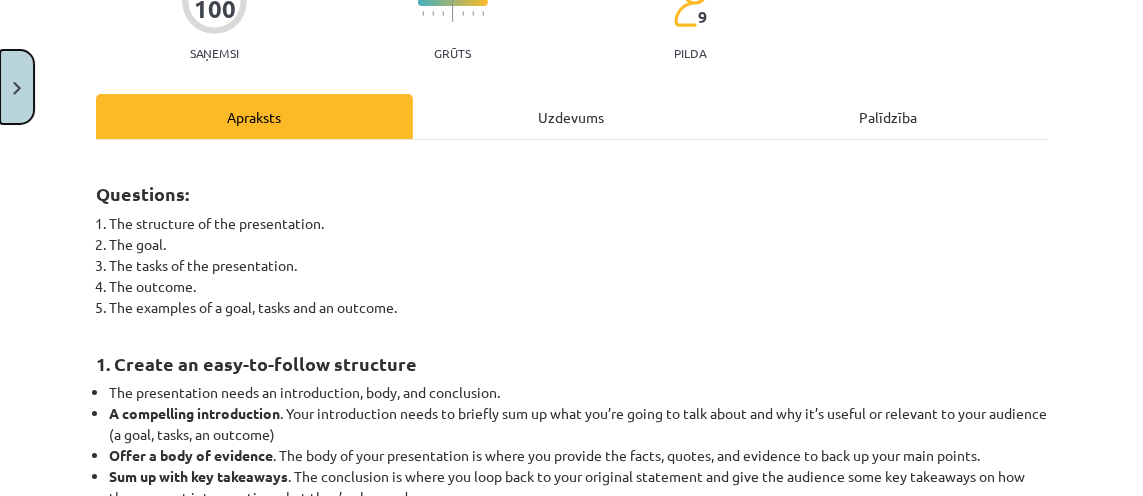click 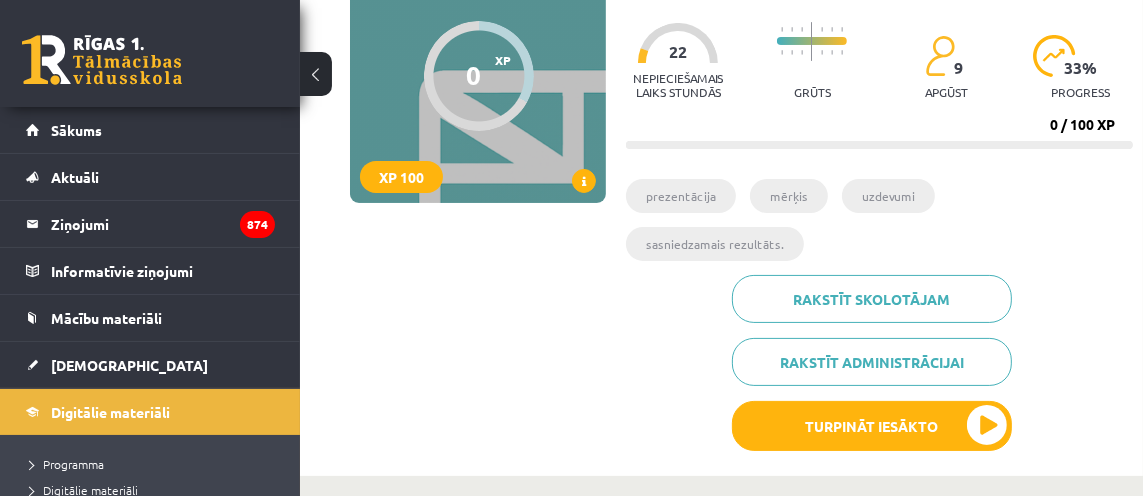 scroll, scrollTop: 0, scrollLeft: 0, axis: both 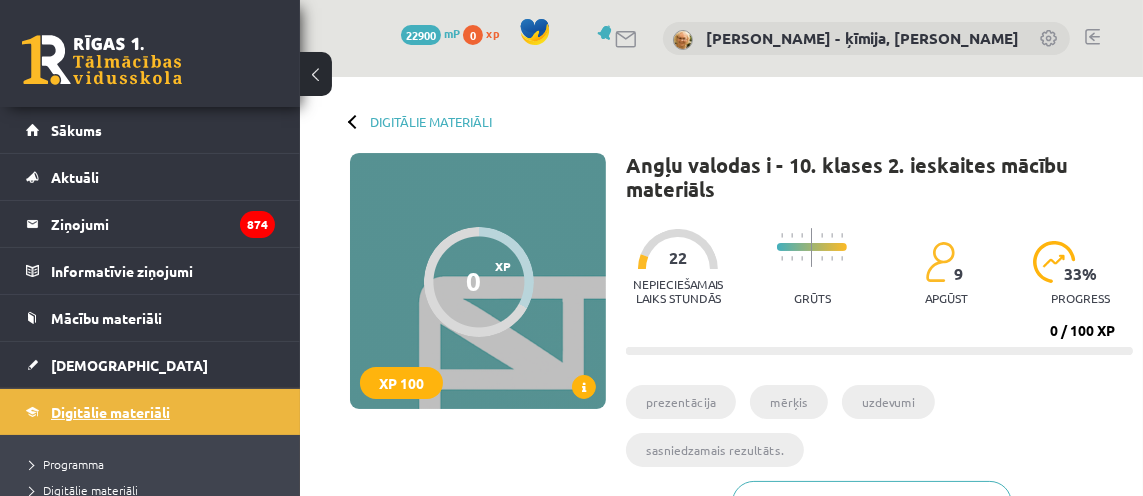 click on "Digitālie materiāli" at bounding box center (110, 412) 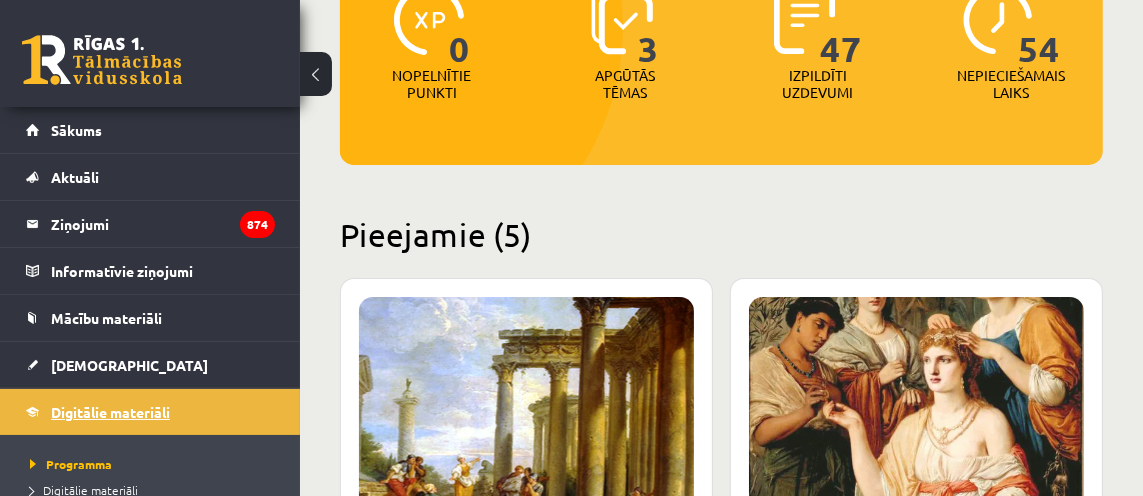 scroll, scrollTop: 324, scrollLeft: 0, axis: vertical 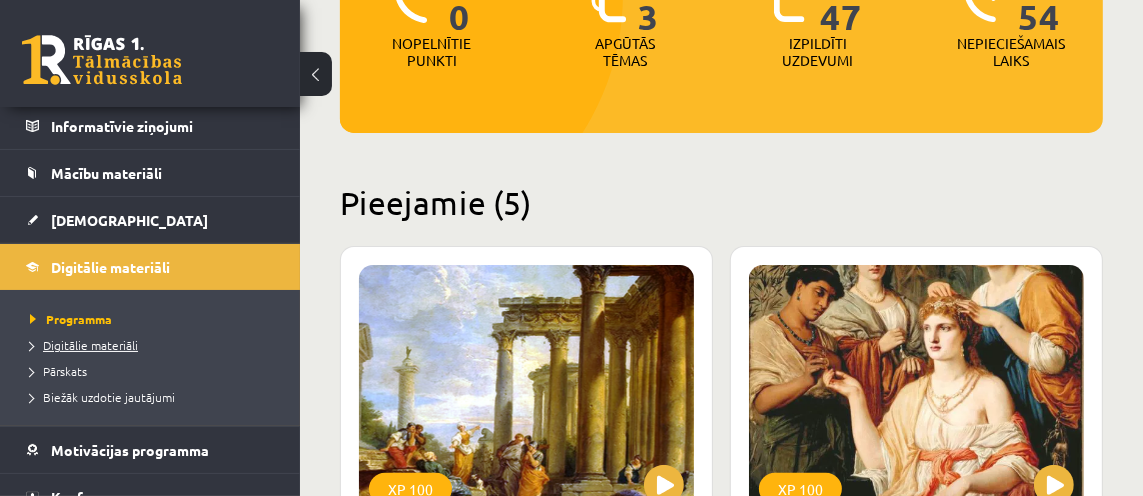 click on "Digitālie materiāli" at bounding box center [84, 345] 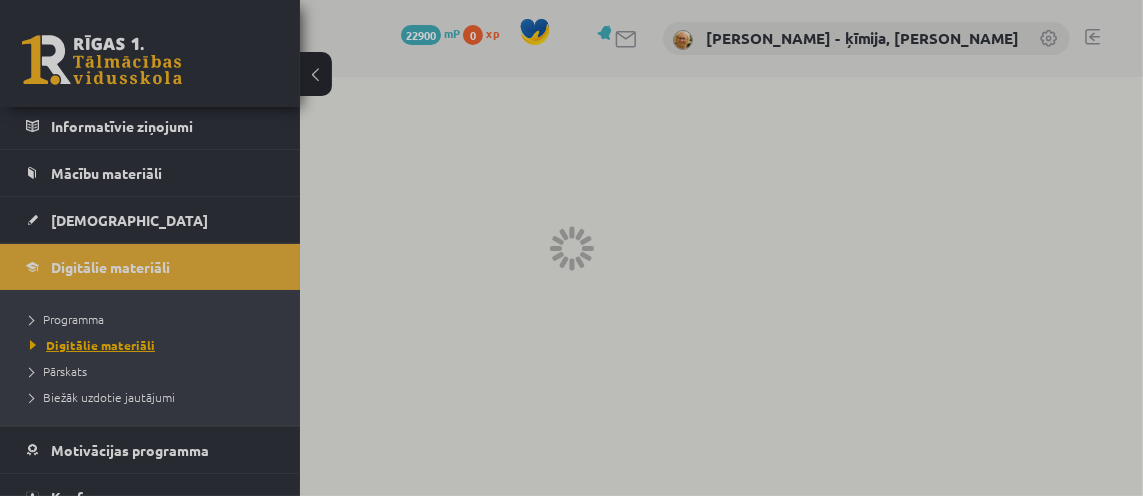 scroll, scrollTop: 144, scrollLeft: 0, axis: vertical 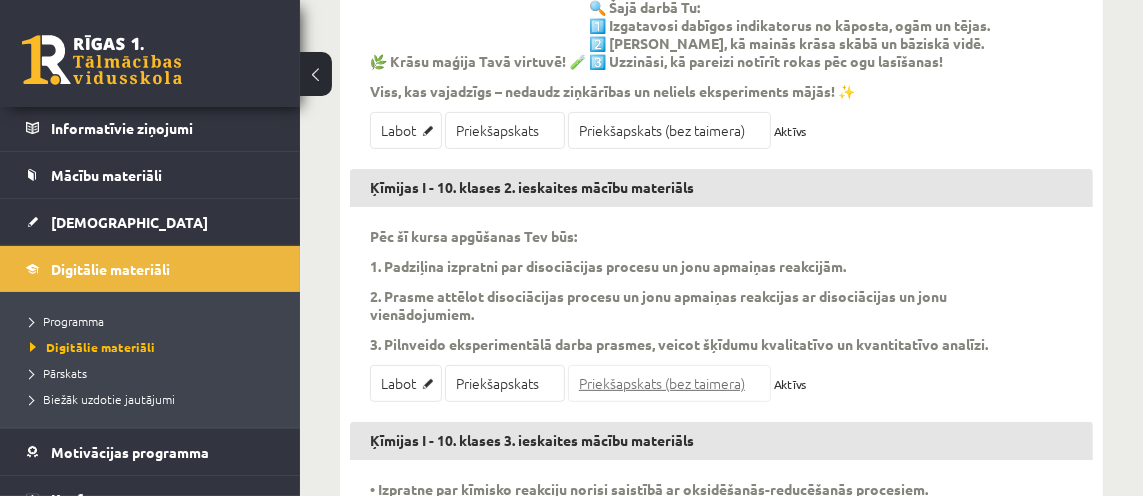 click on "Priekšapskats (bez taimera)" at bounding box center (669, 383) 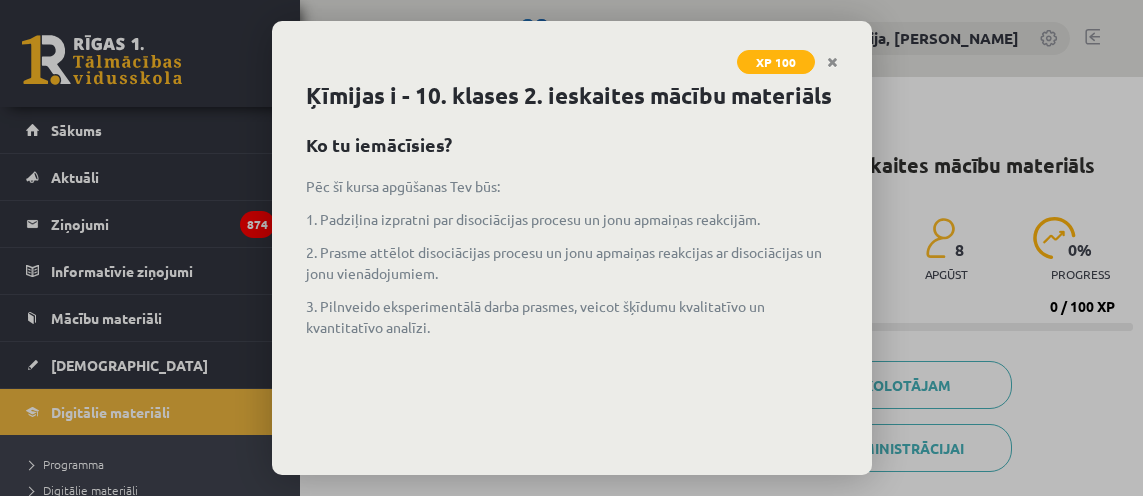scroll, scrollTop: 0, scrollLeft: 0, axis: both 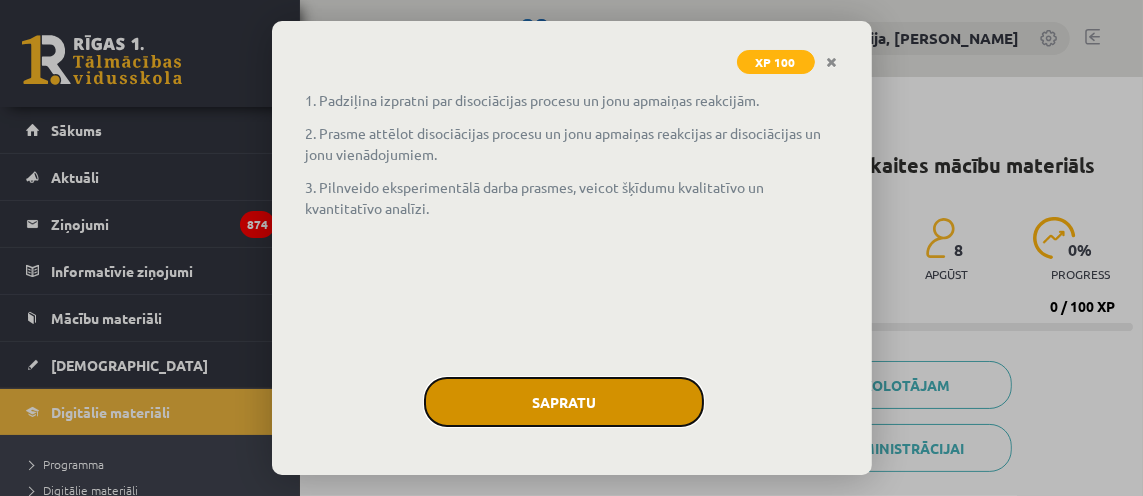 drag, startPoint x: 0, startPoint y: 0, endPoint x: 598, endPoint y: 407, distance: 723.3623 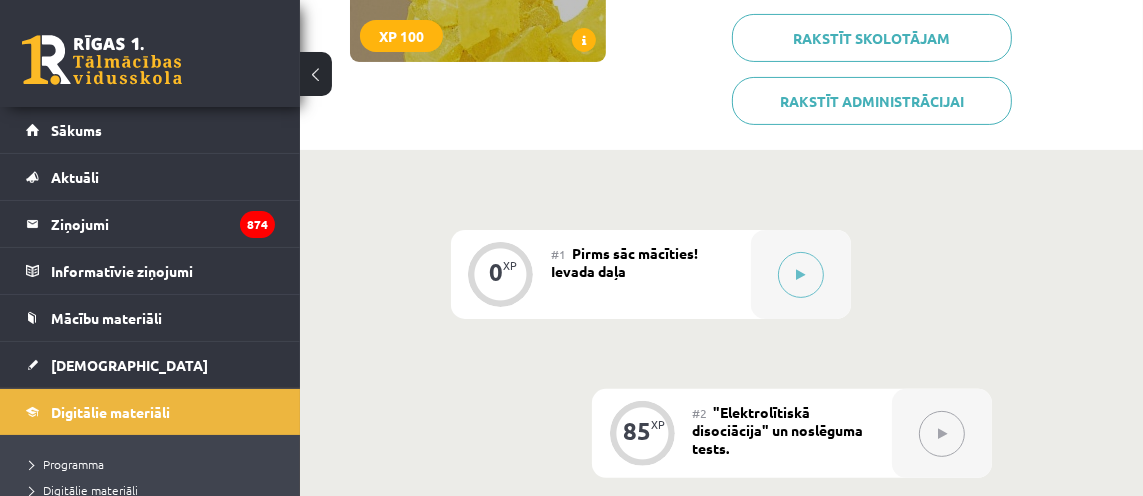 scroll, scrollTop: 349, scrollLeft: 0, axis: vertical 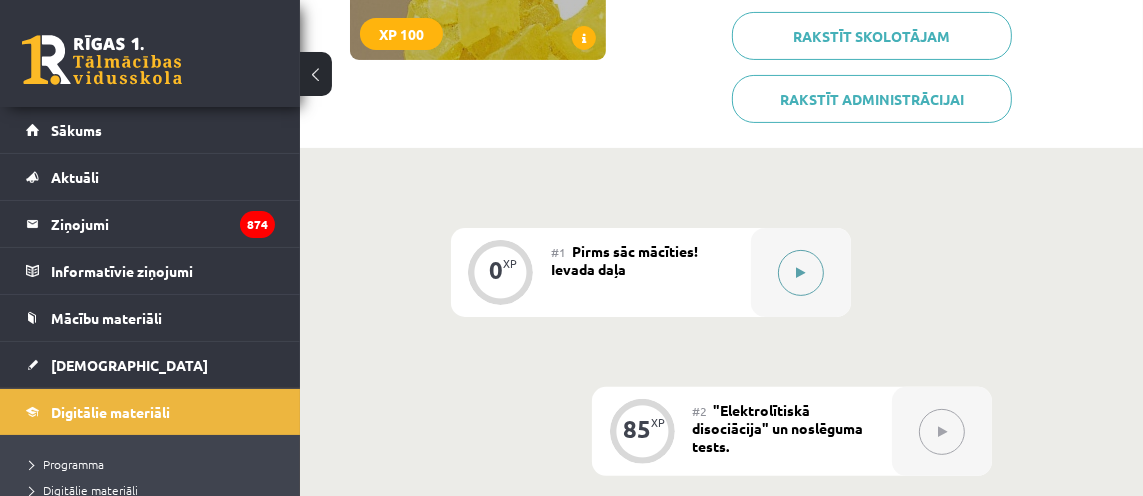 drag, startPoint x: 598, startPoint y: 407, endPoint x: 800, endPoint y: 268, distance: 245.204 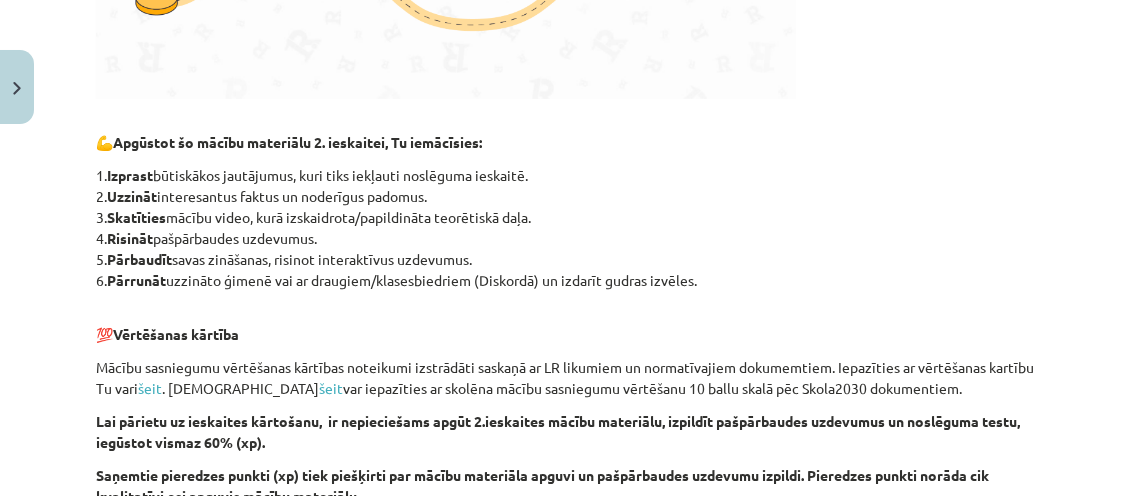scroll, scrollTop: 1254, scrollLeft: 0, axis: vertical 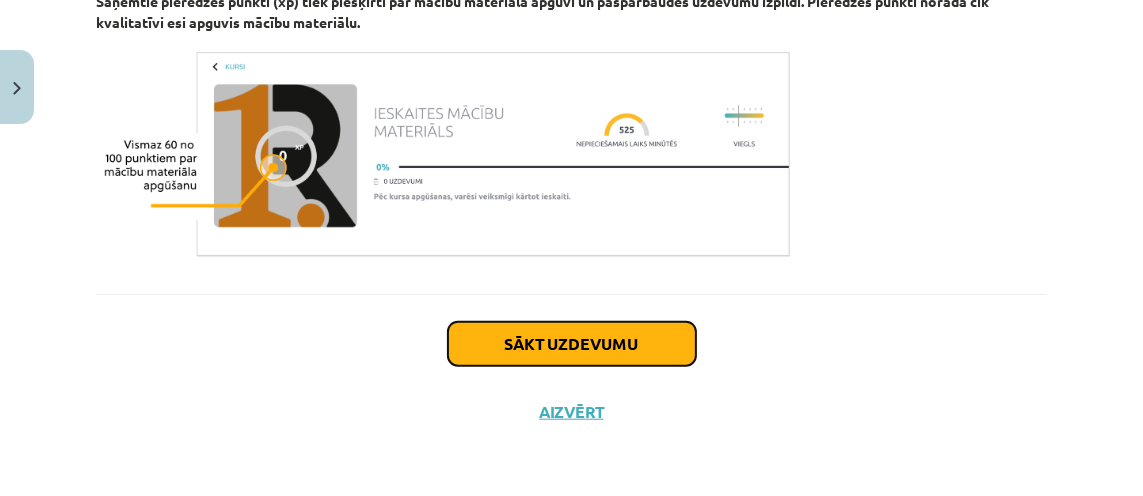 drag, startPoint x: 800, startPoint y: 268, endPoint x: 593, endPoint y: 344, distance: 220.51077 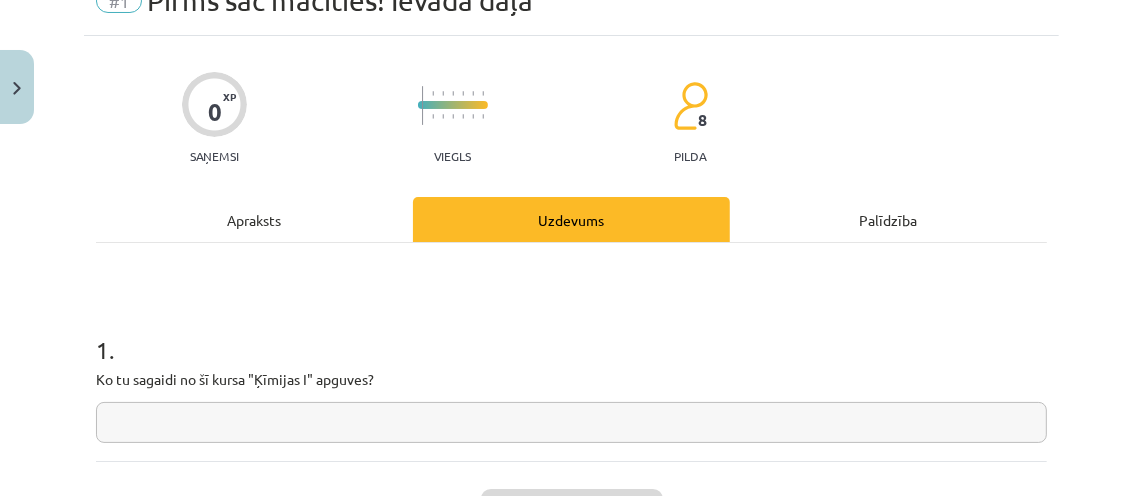 scroll, scrollTop: 50, scrollLeft: 0, axis: vertical 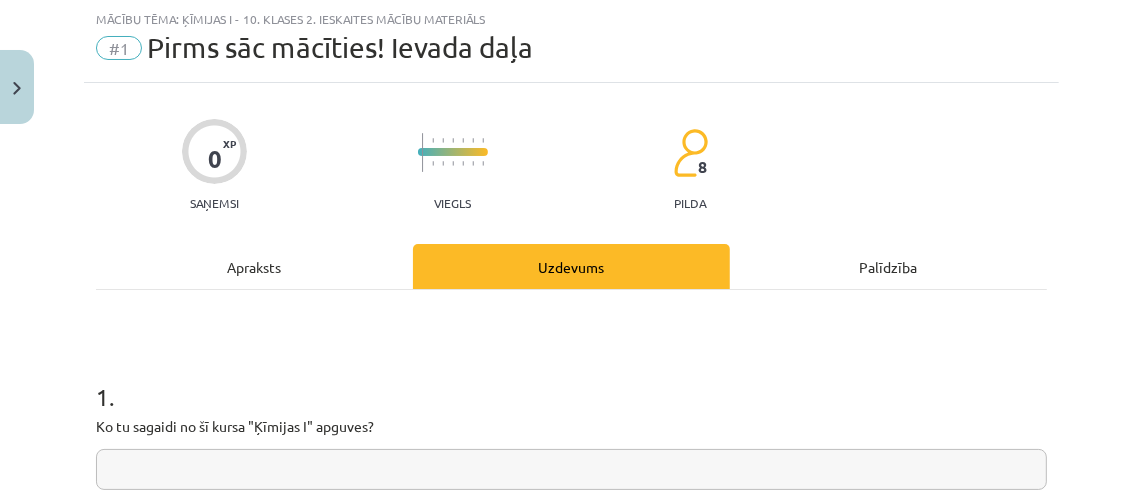click 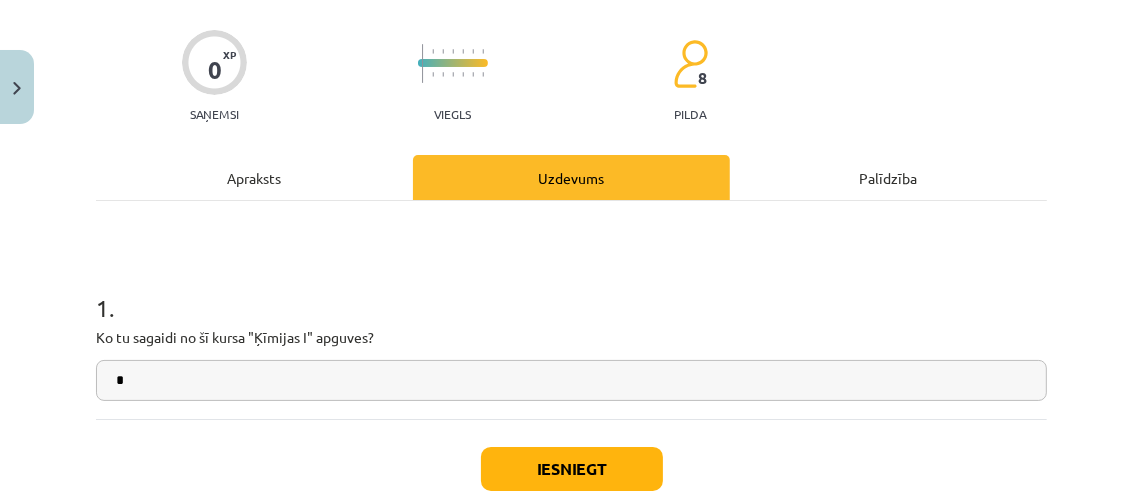 scroll, scrollTop: 264, scrollLeft: 0, axis: vertical 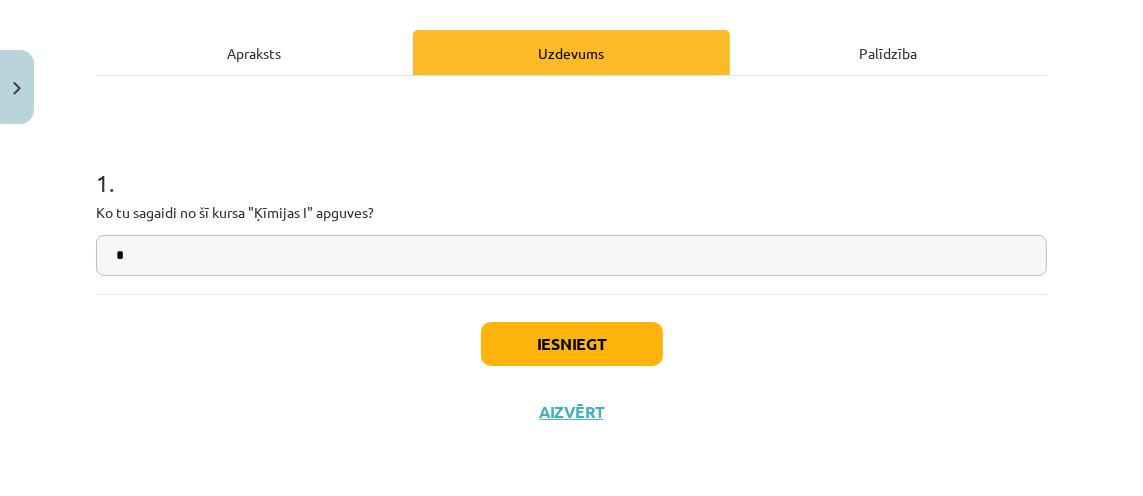 type on "*" 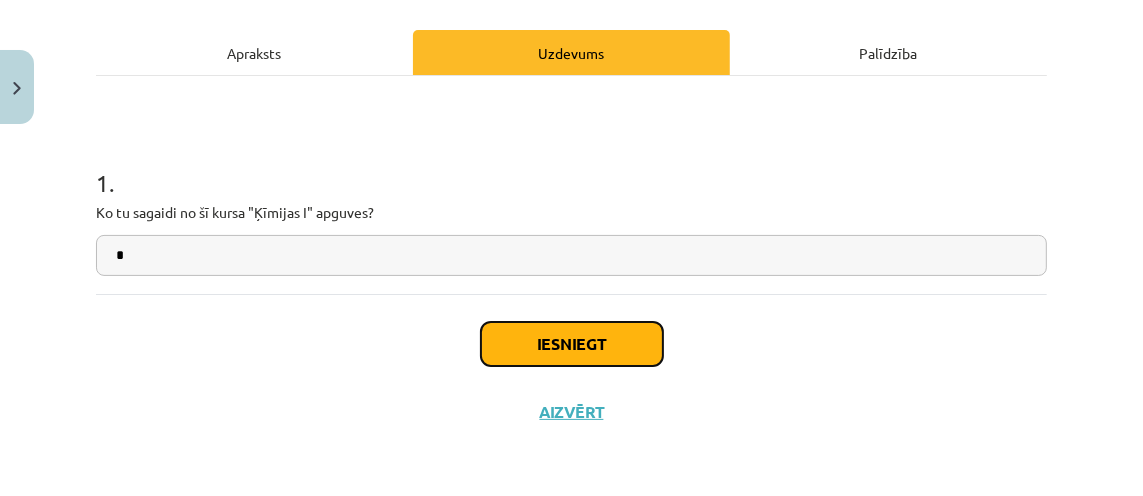 drag, startPoint x: 593, startPoint y: 344, endPoint x: 556, endPoint y: 350, distance: 37.48333 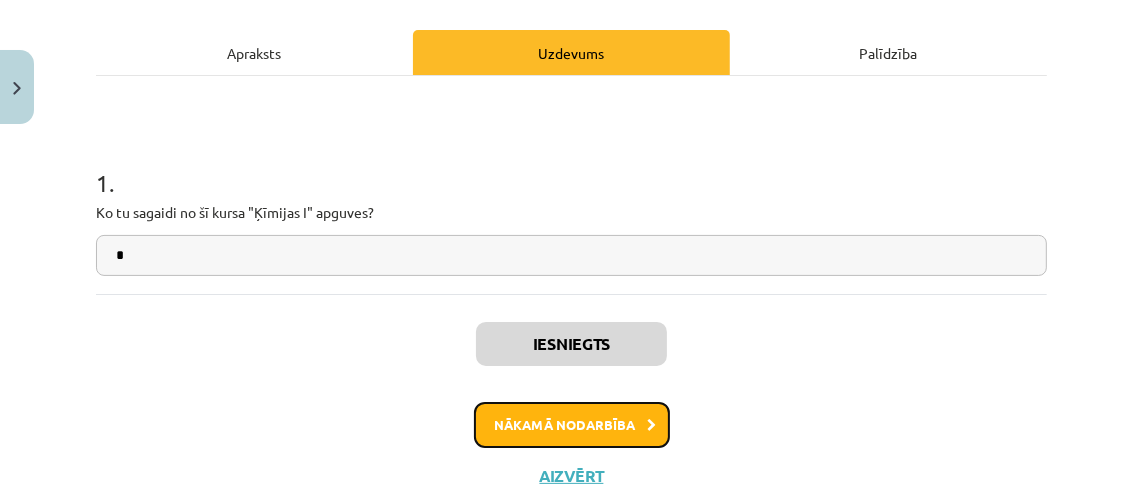drag, startPoint x: 556, startPoint y: 350, endPoint x: 573, endPoint y: 418, distance: 70.0928 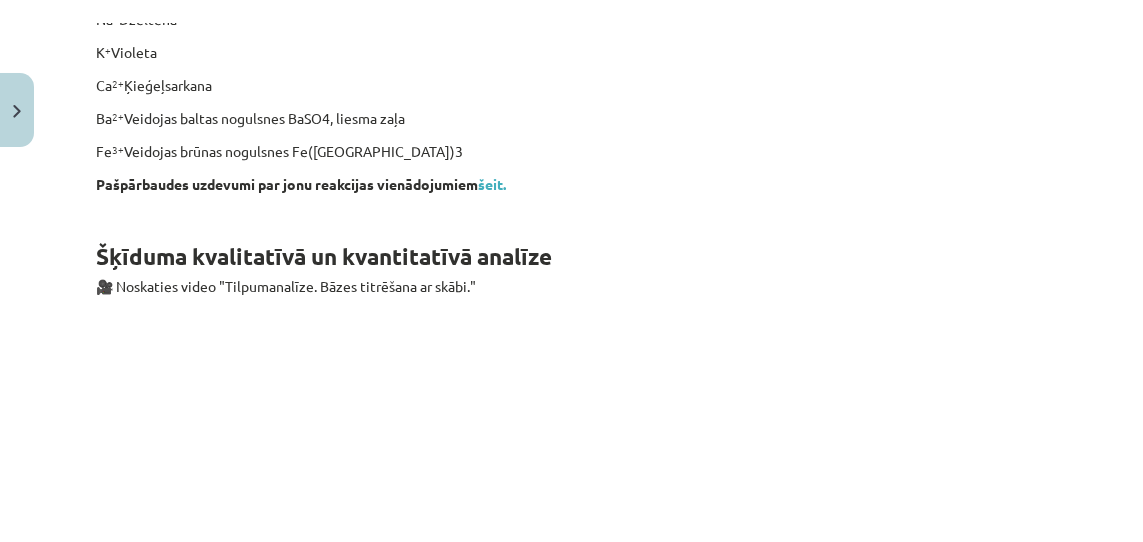 scroll, scrollTop: 6166, scrollLeft: 0, axis: vertical 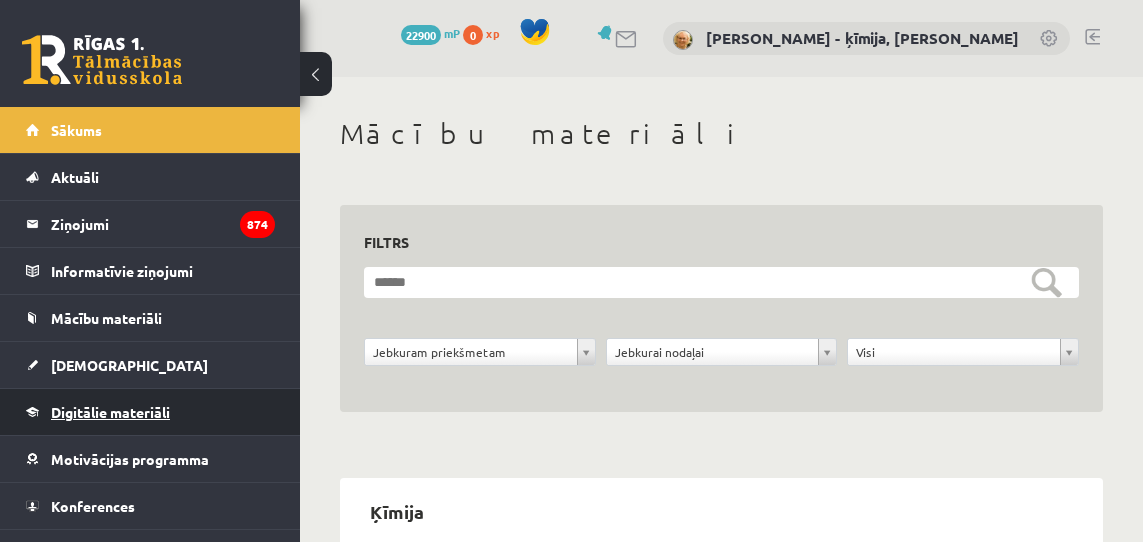 click on "Digitālie materiāli" at bounding box center [110, 412] 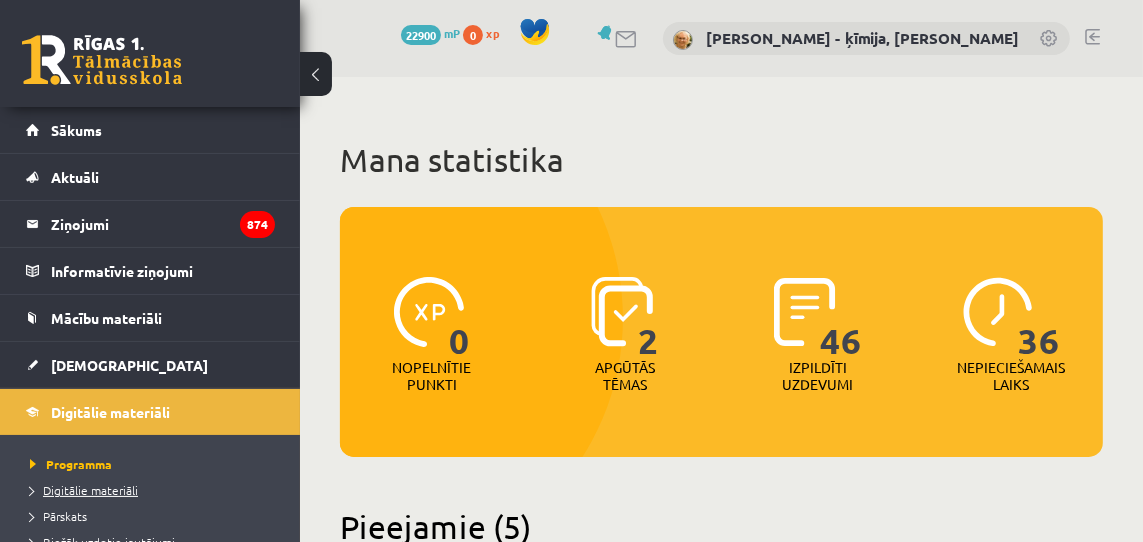 click on "Digitālie materiāli" at bounding box center [84, 490] 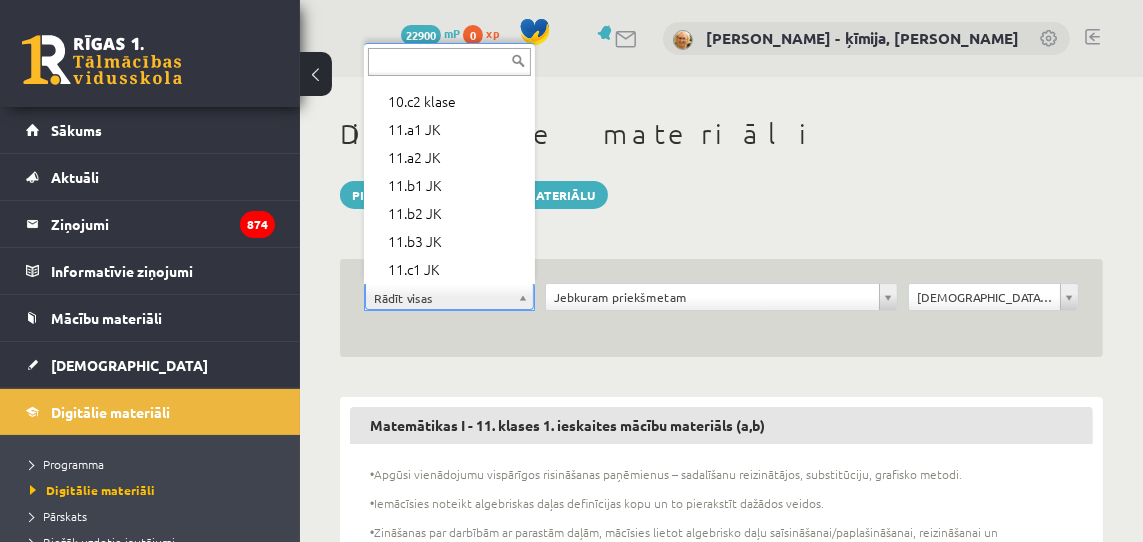 scroll, scrollTop: 552, scrollLeft: 0, axis: vertical 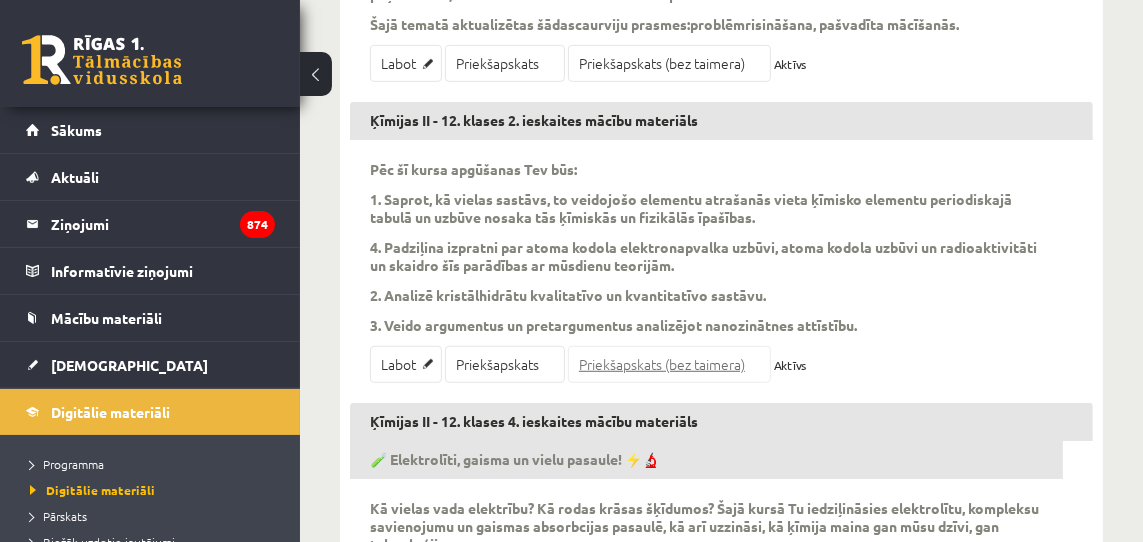 click on "Priekšapskats (bez taimera)" at bounding box center (669, 364) 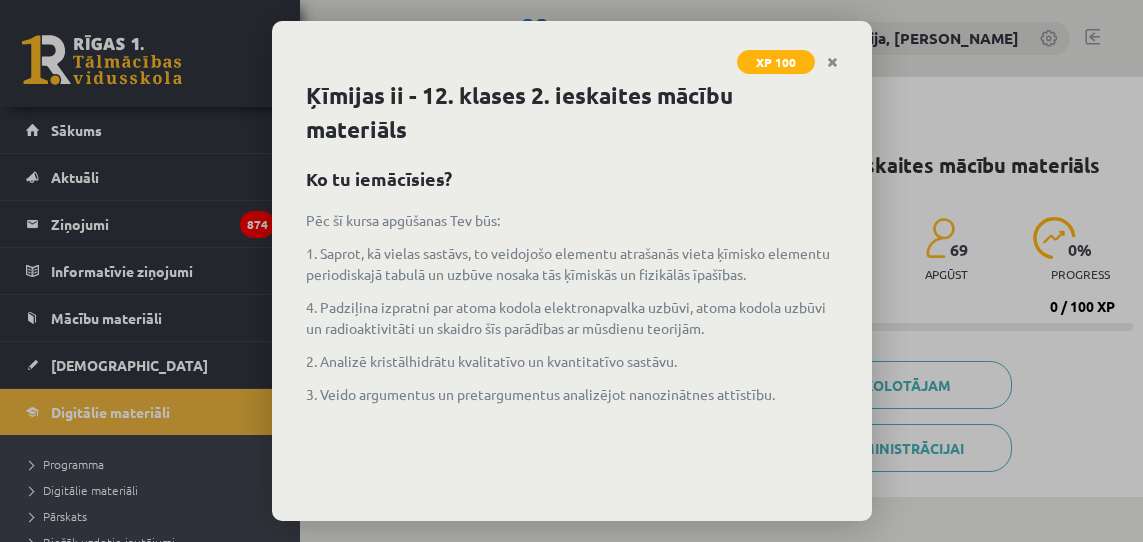 scroll, scrollTop: 0, scrollLeft: 0, axis: both 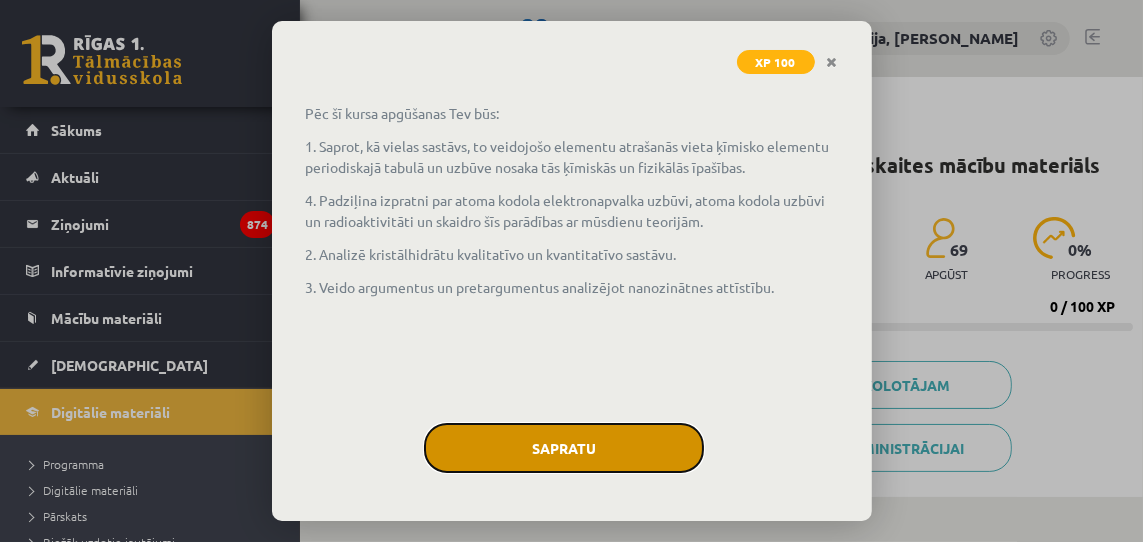 click on "Sapratu" 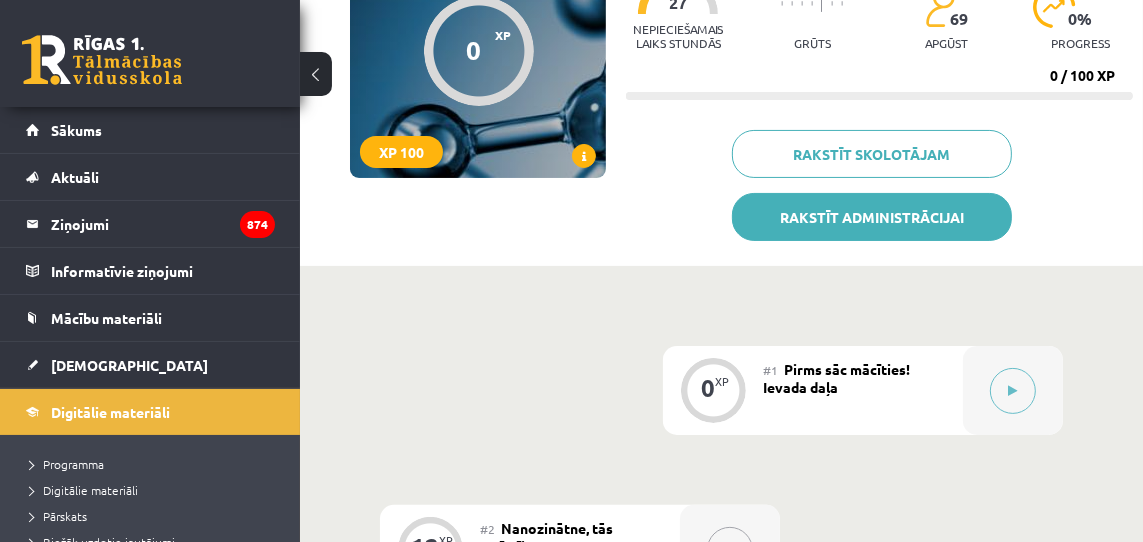 scroll, scrollTop: 239, scrollLeft: 0, axis: vertical 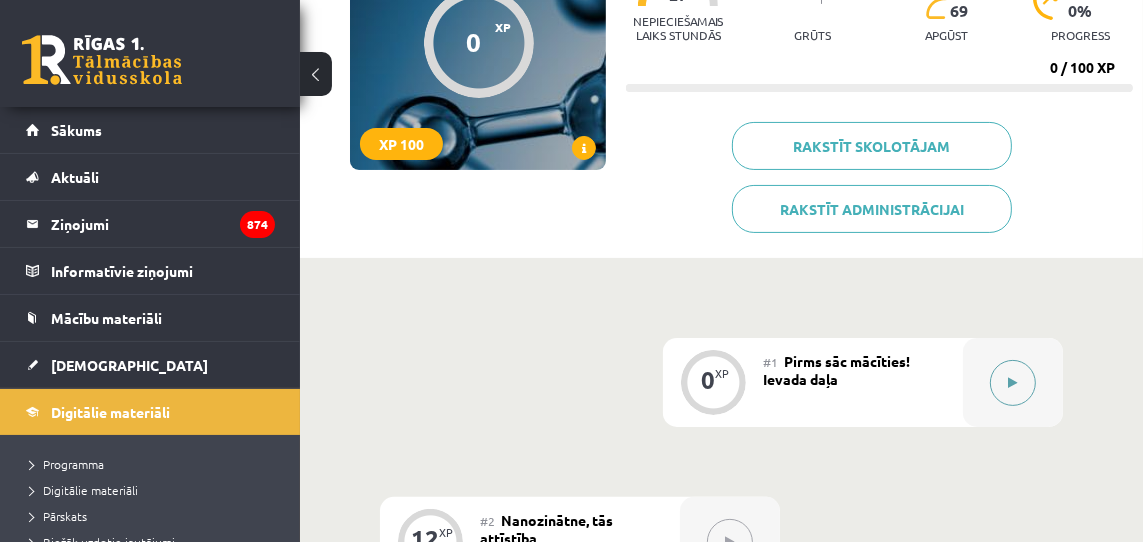 click 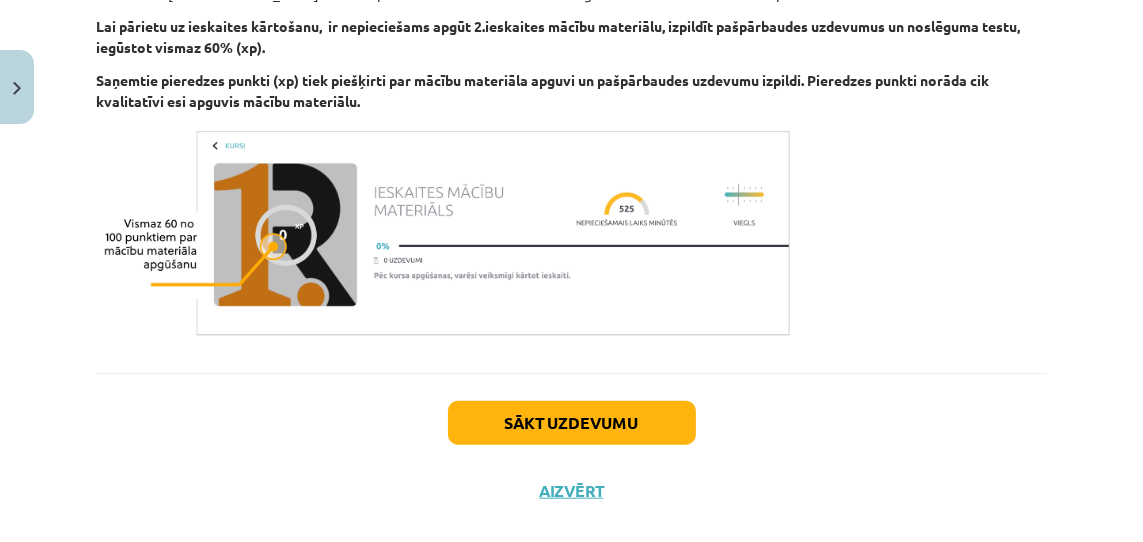 scroll, scrollTop: 1327, scrollLeft: 0, axis: vertical 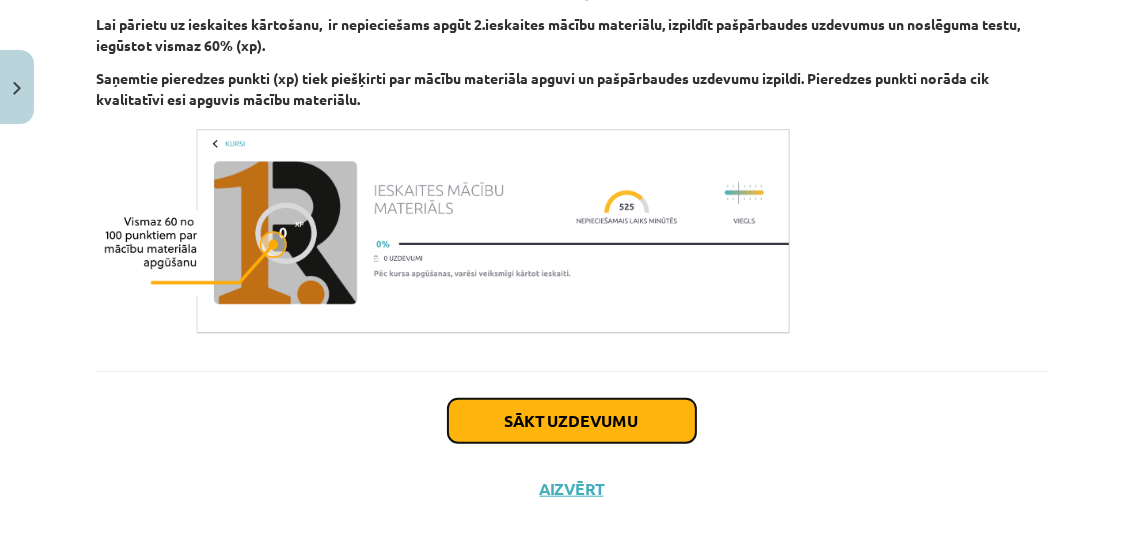 click on "Sākt uzdevumu" 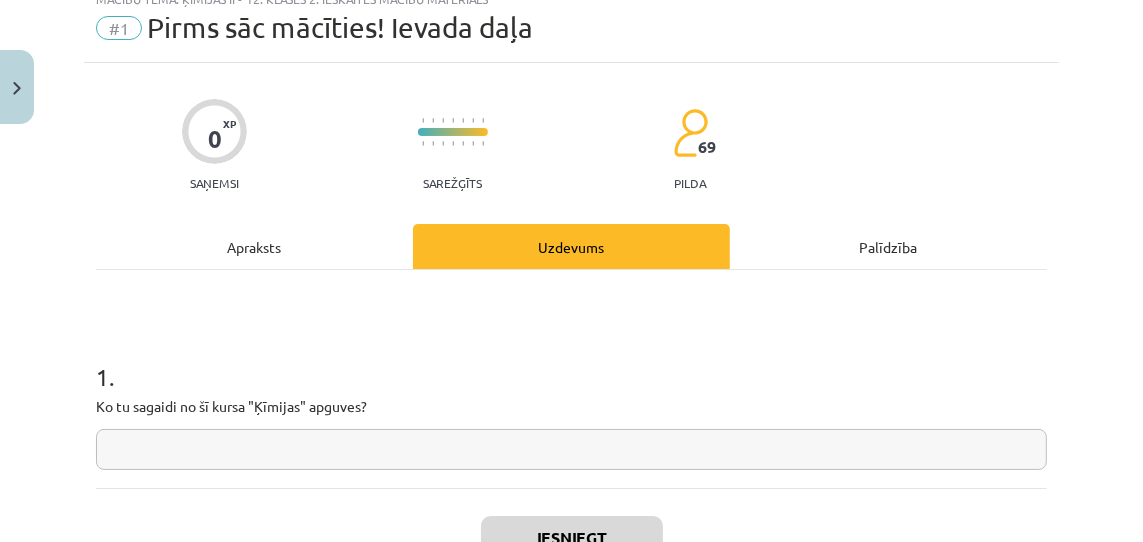 scroll, scrollTop: 50, scrollLeft: 0, axis: vertical 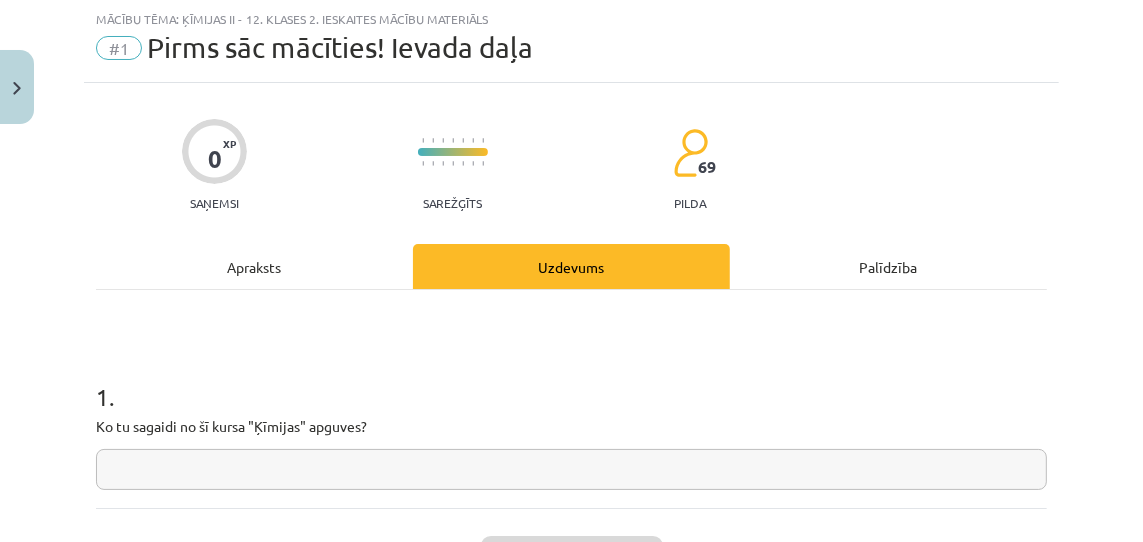 click 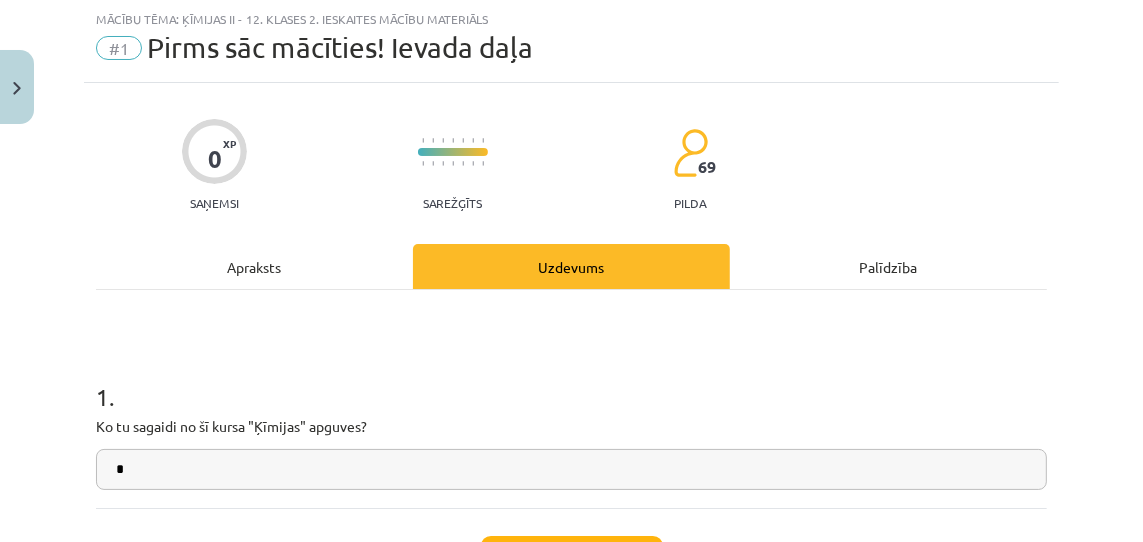 scroll, scrollTop: 218, scrollLeft: 0, axis: vertical 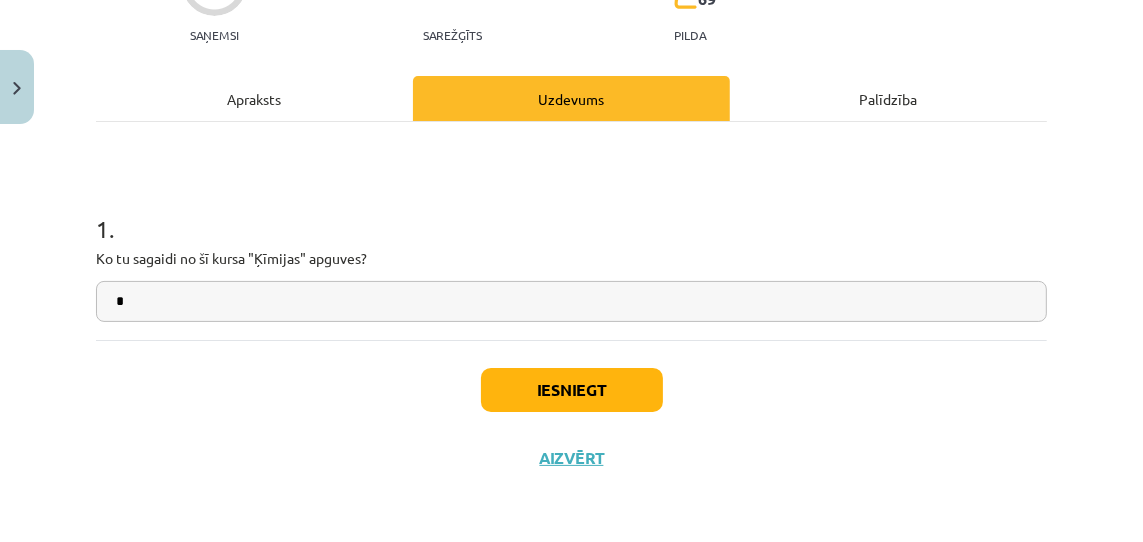 type on "*" 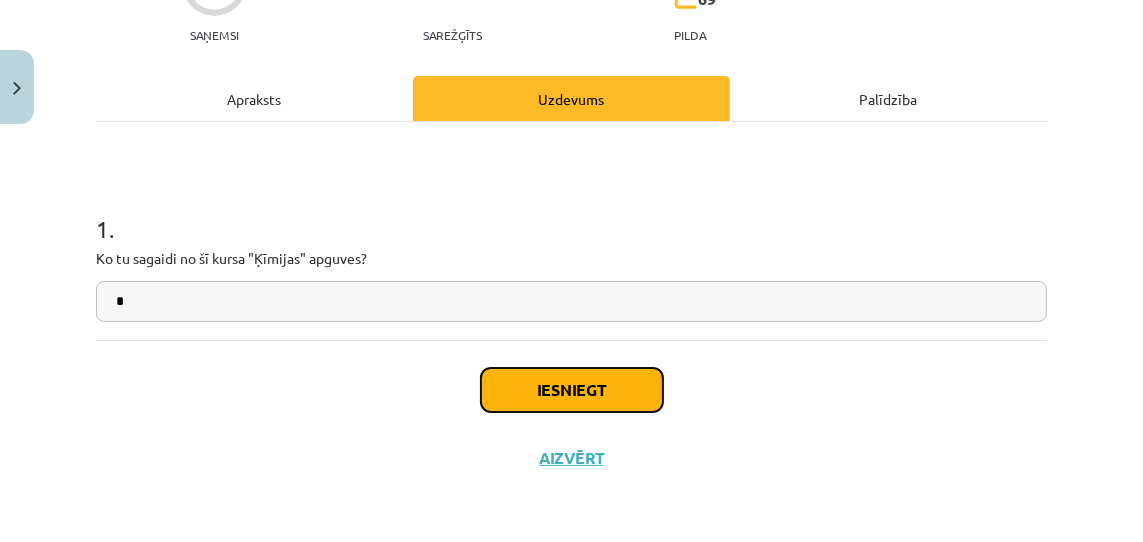 click on "Iesniegt" 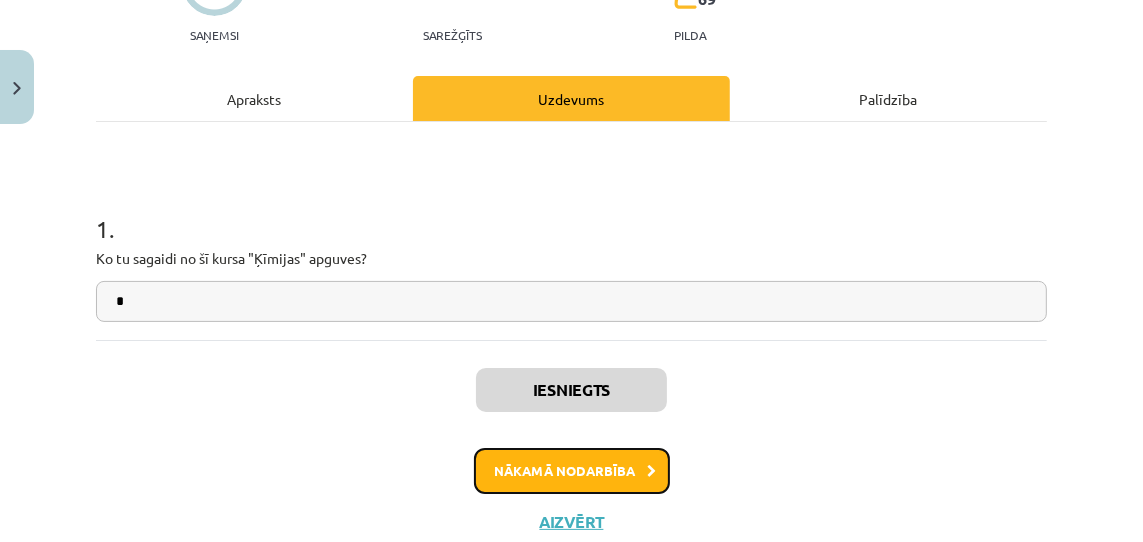 click on "Nākamā nodarbība" 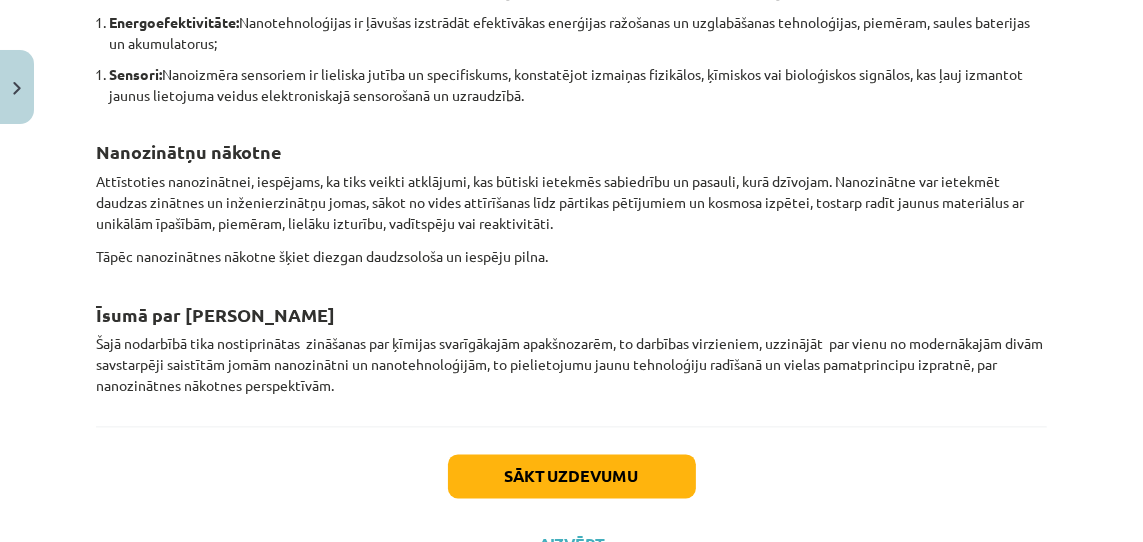 scroll, scrollTop: 3140, scrollLeft: 0, axis: vertical 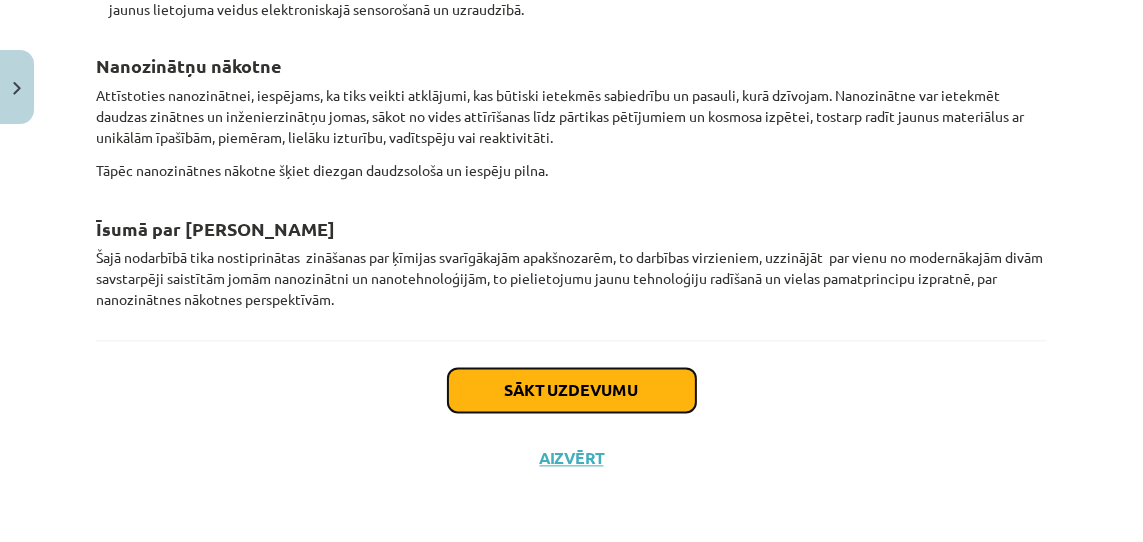 click on "Sākt uzdevumu" 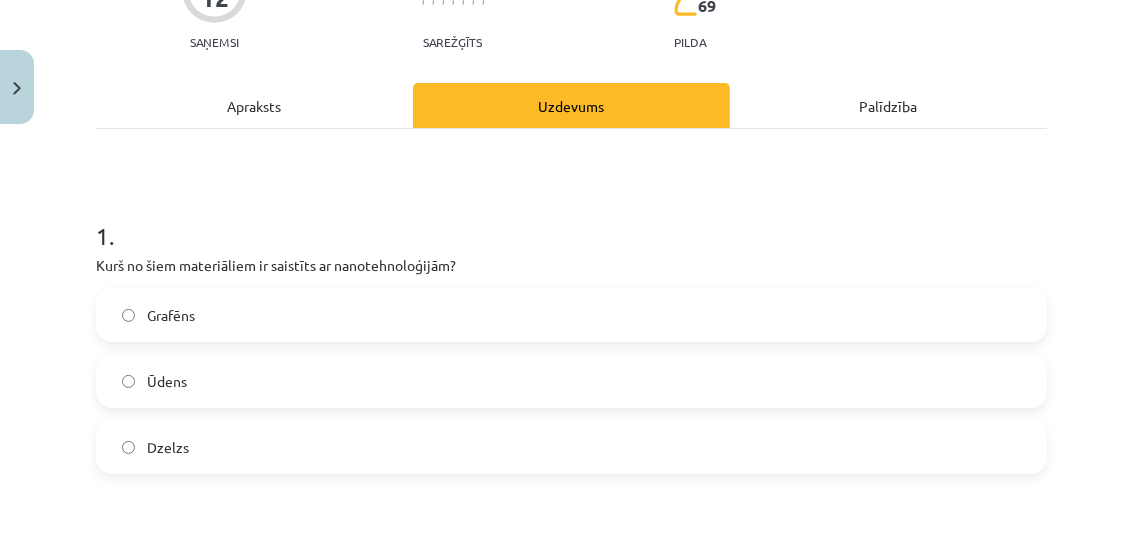 scroll, scrollTop: 0, scrollLeft: 0, axis: both 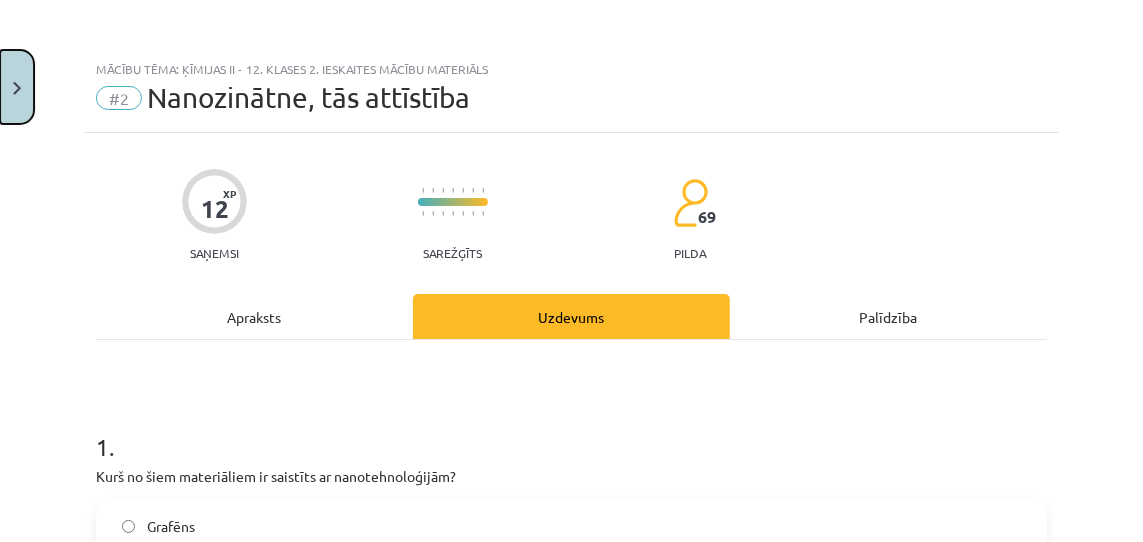 click 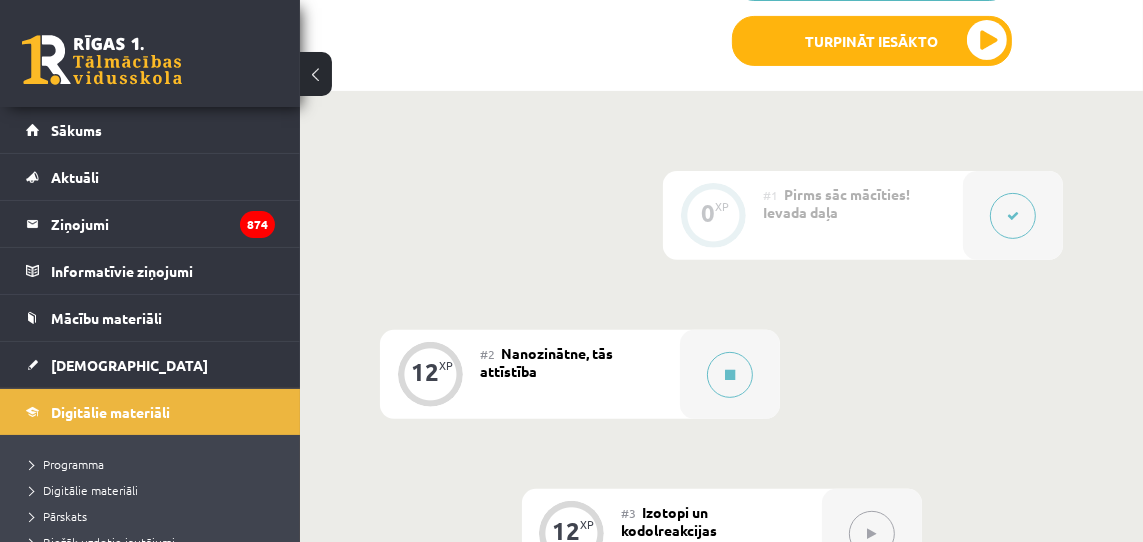 scroll, scrollTop: 472, scrollLeft: 0, axis: vertical 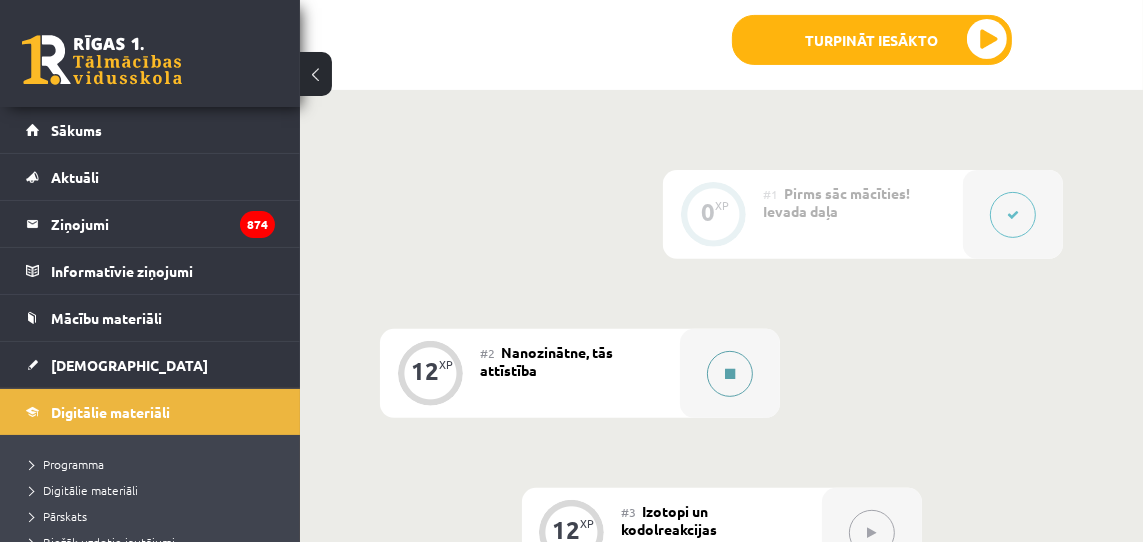 click 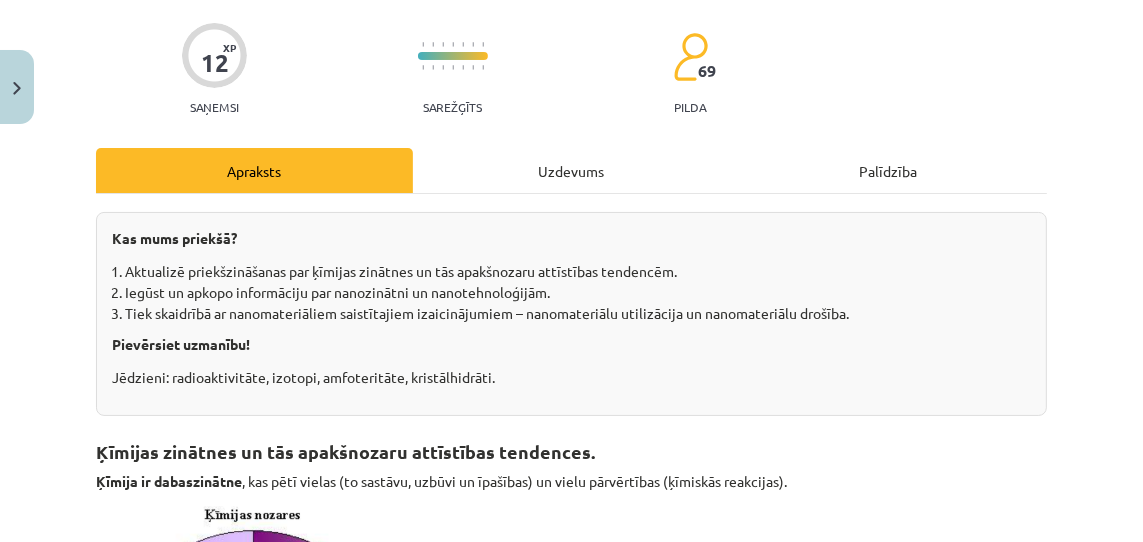 scroll, scrollTop: 0, scrollLeft: 0, axis: both 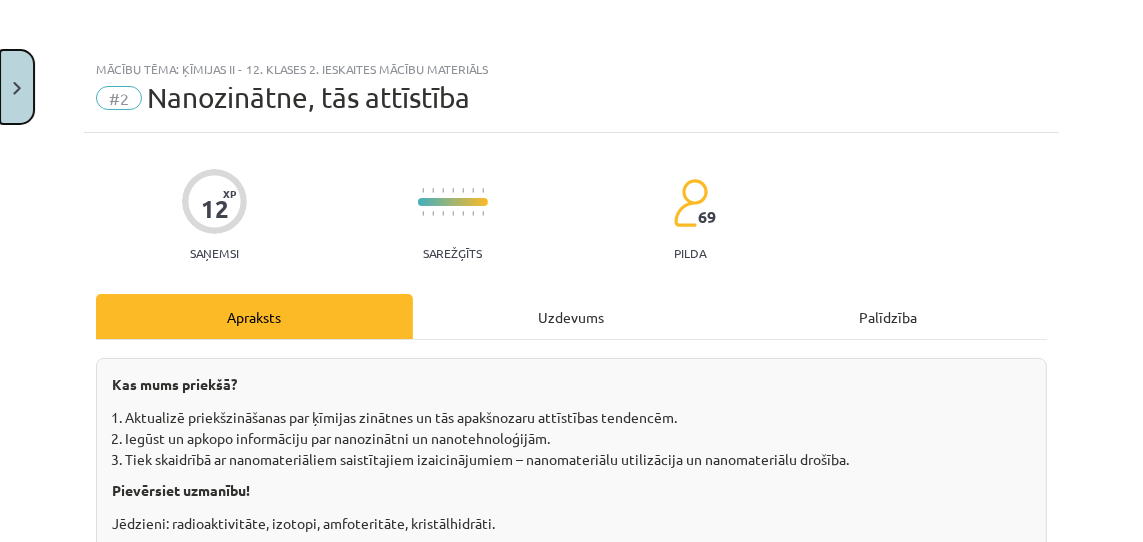 click 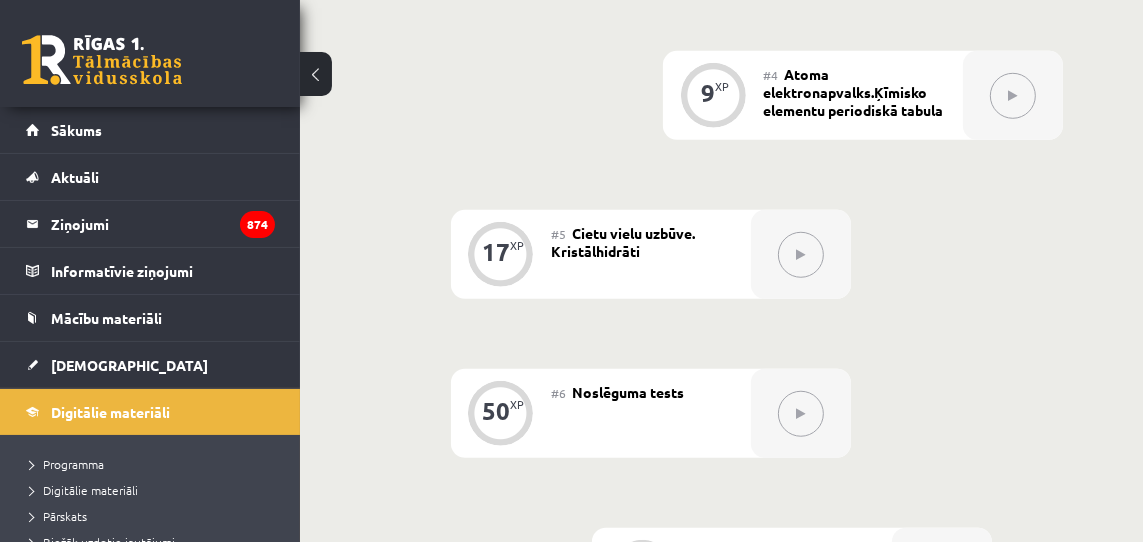 scroll, scrollTop: 1069, scrollLeft: 0, axis: vertical 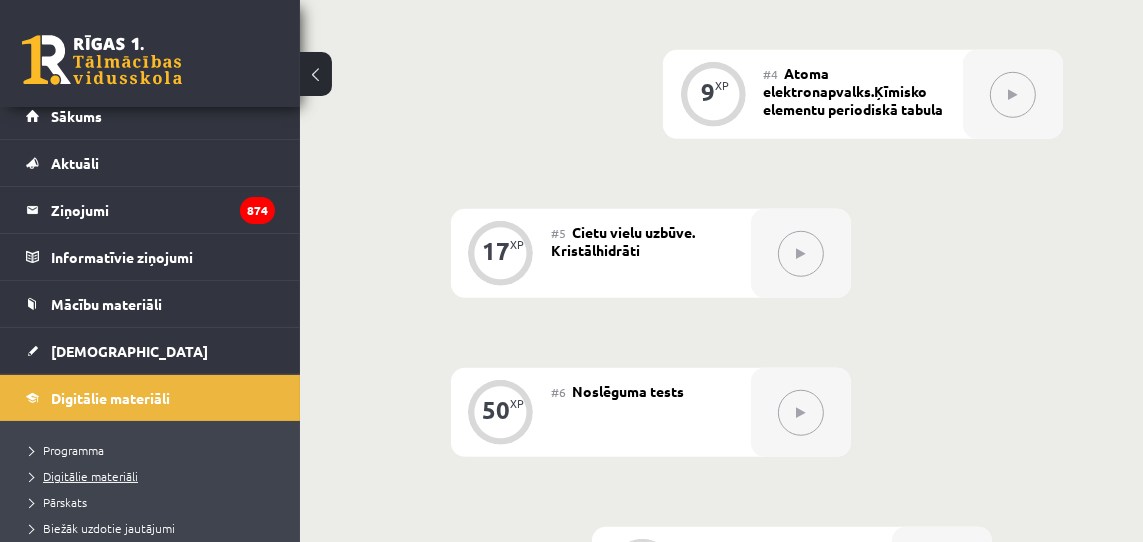 click on "Digitālie materiāli" at bounding box center [84, 476] 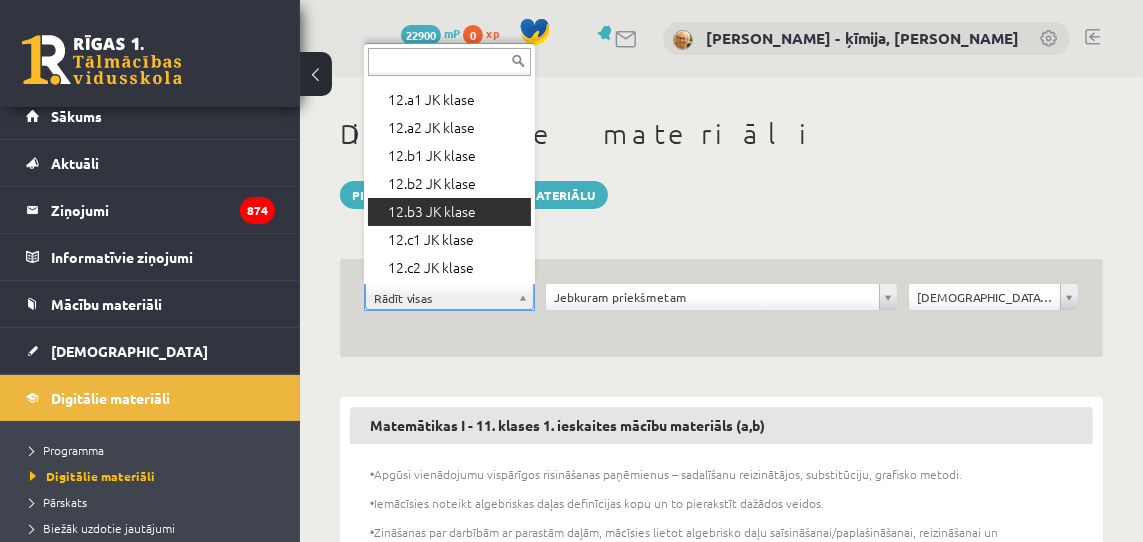 scroll, scrollTop: 668, scrollLeft: 0, axis: vertical 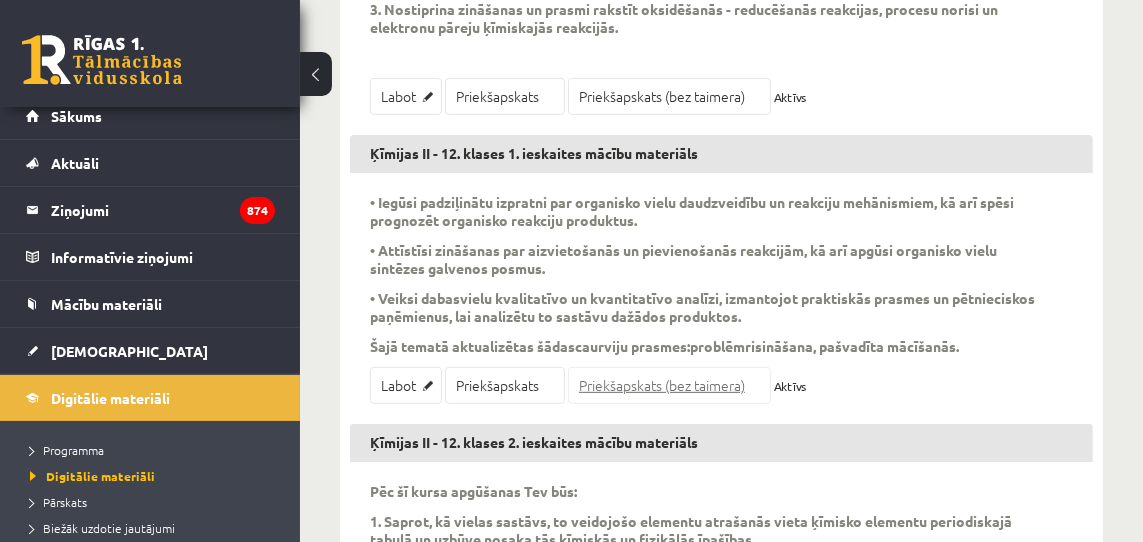 click on "Priekšapskats (bez taimera)" at bounding box center [669, 385] 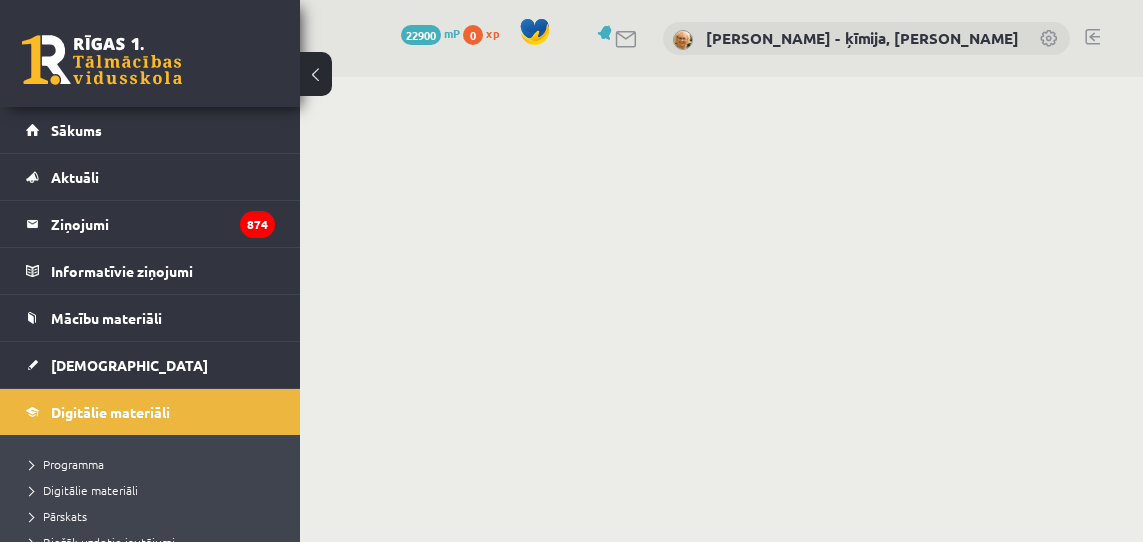 scroll, scrollTop: 0, scrollLeft: 0, axis: both 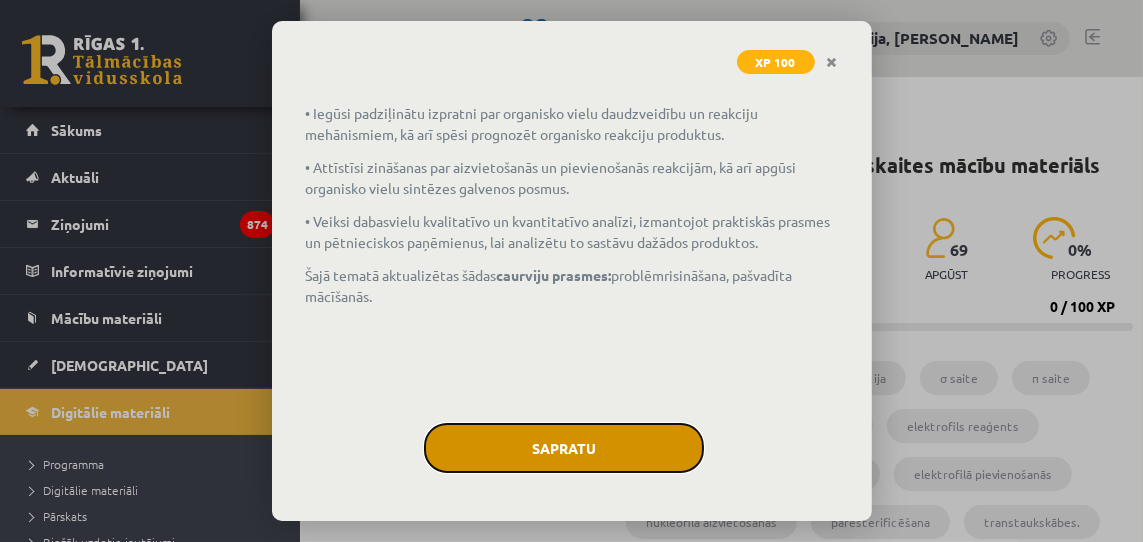 click on "Sapratu" 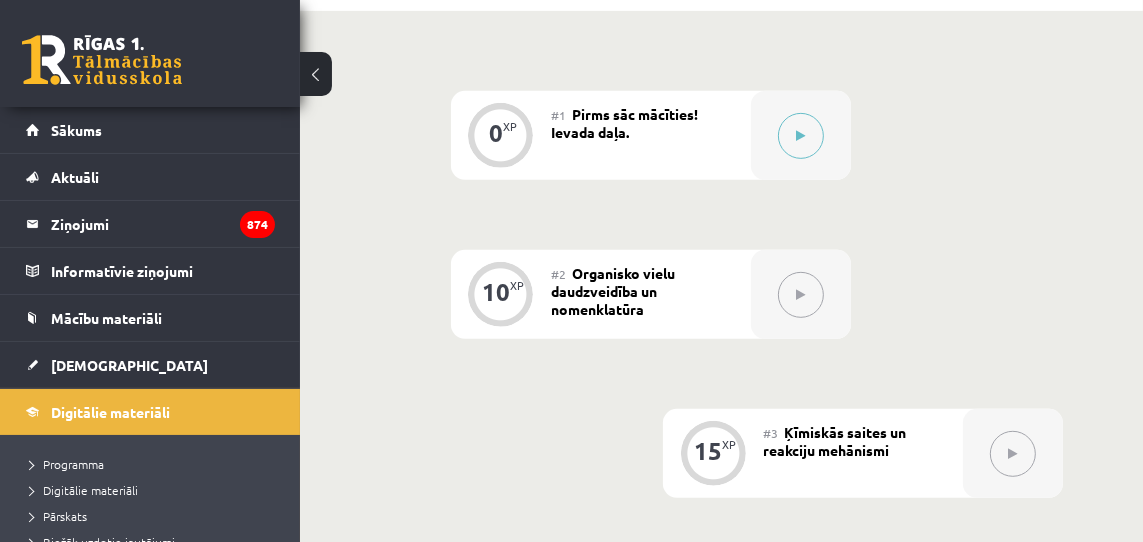 scroll, scrollTop: 679, scrollLeft: 0, axis: vertical 